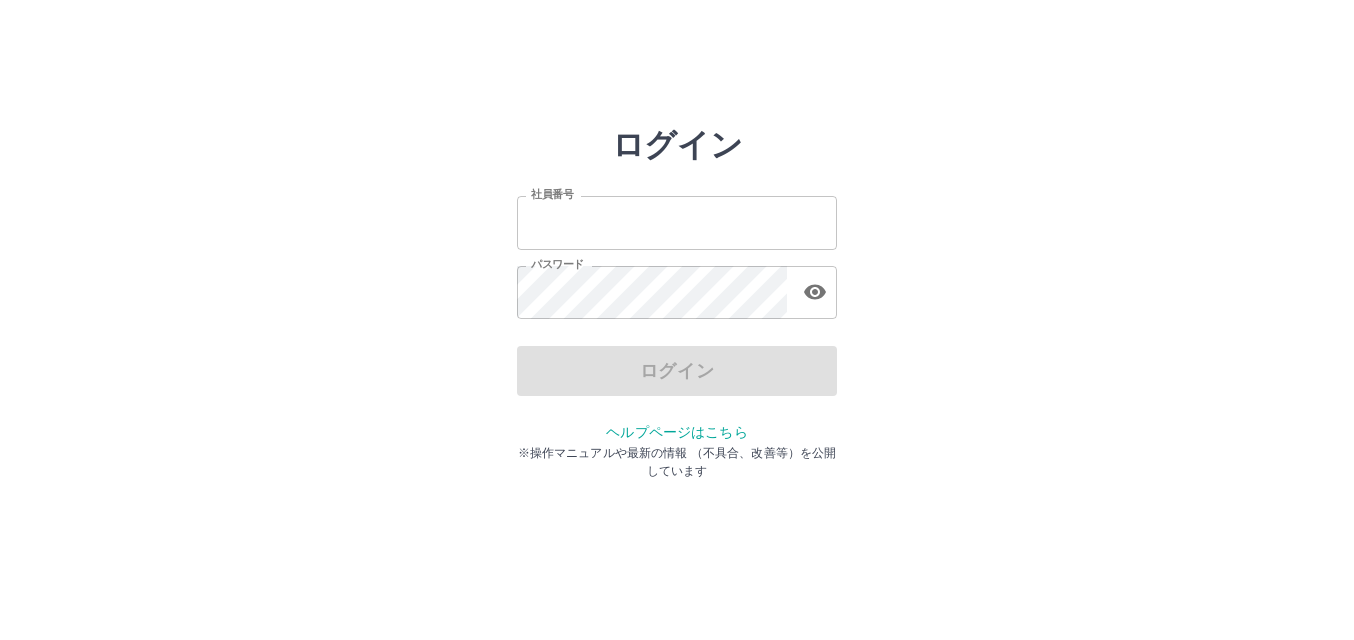 scroll, scrollTop: 0, scrollLeft: 0, axis: both 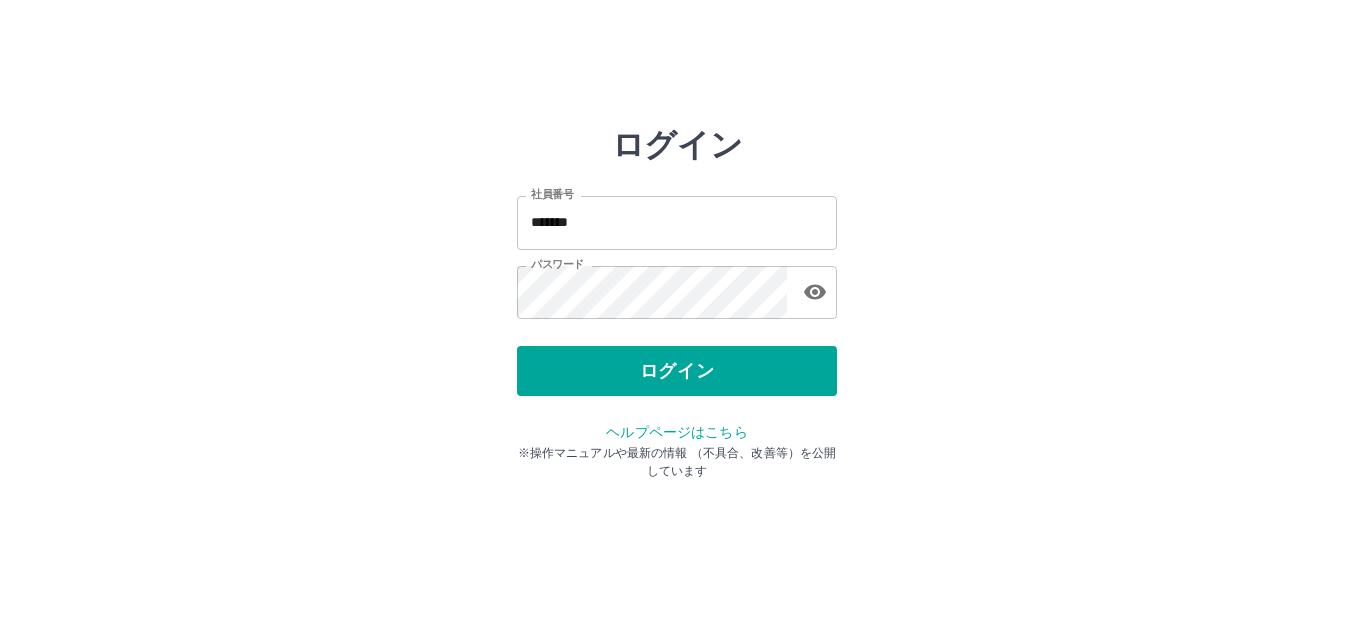 click on "ログイン" at bounding box center [677, 371] 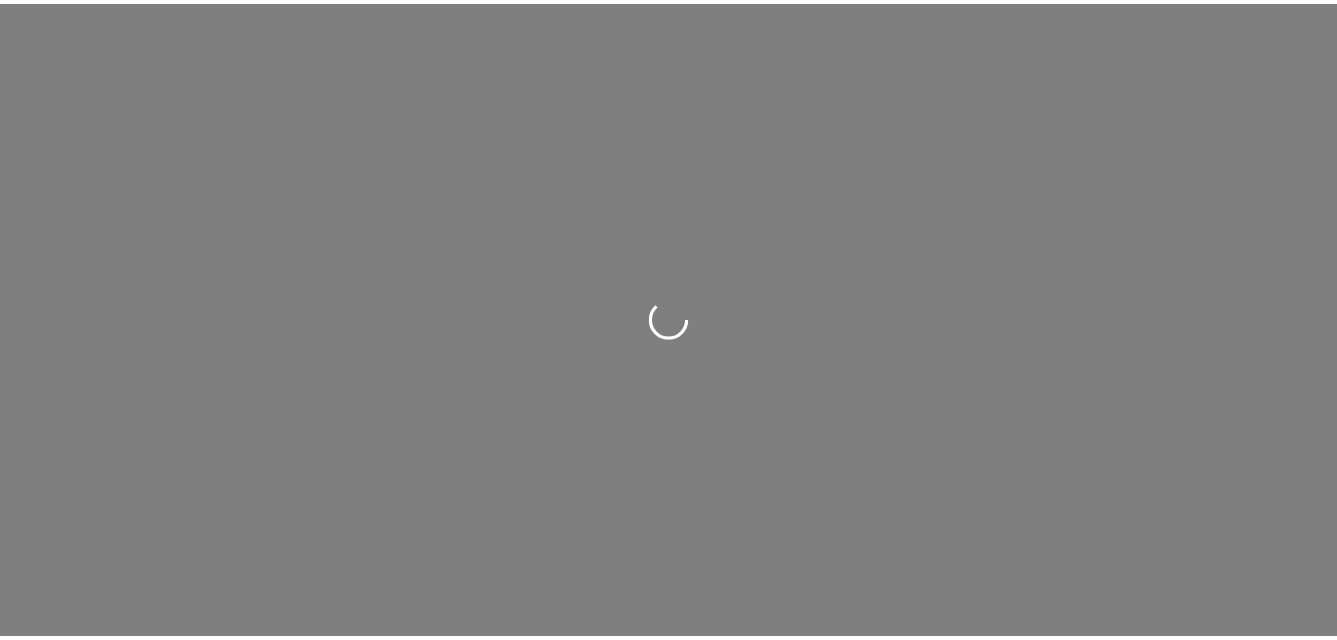 scroll, scrollTop: 0, scrollLeft: 0, axis: both 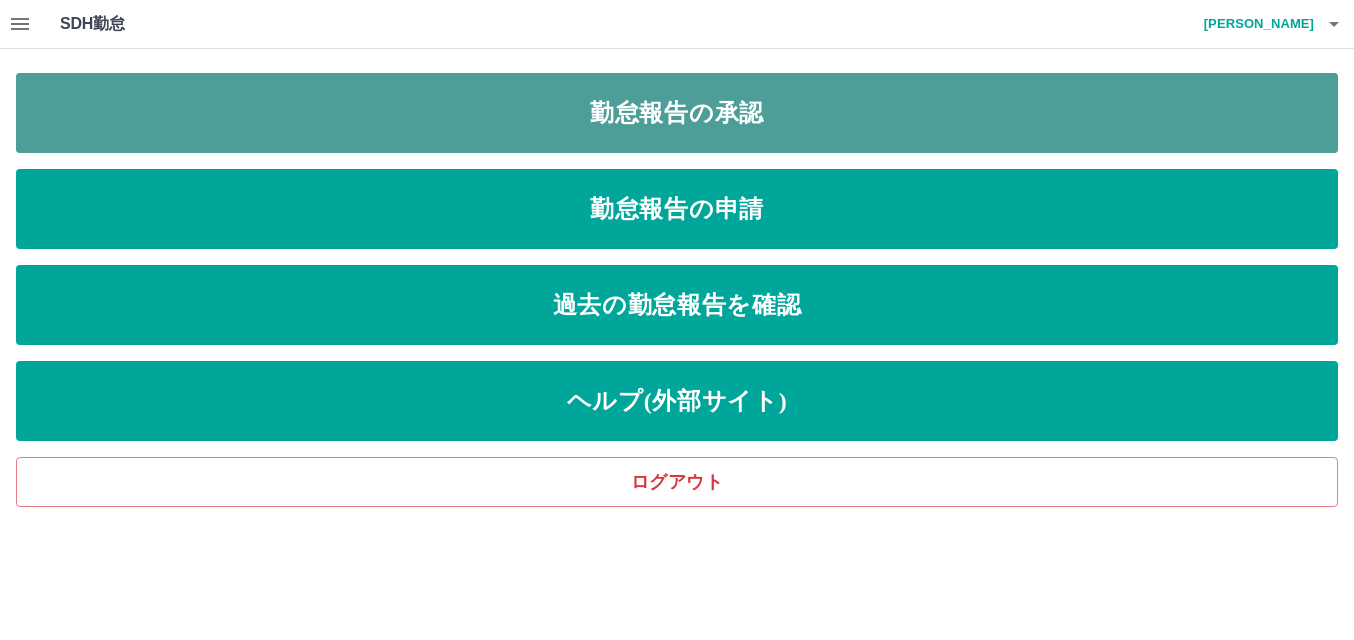click on "勤怠報告の承認" at bounding box center (677, 113) 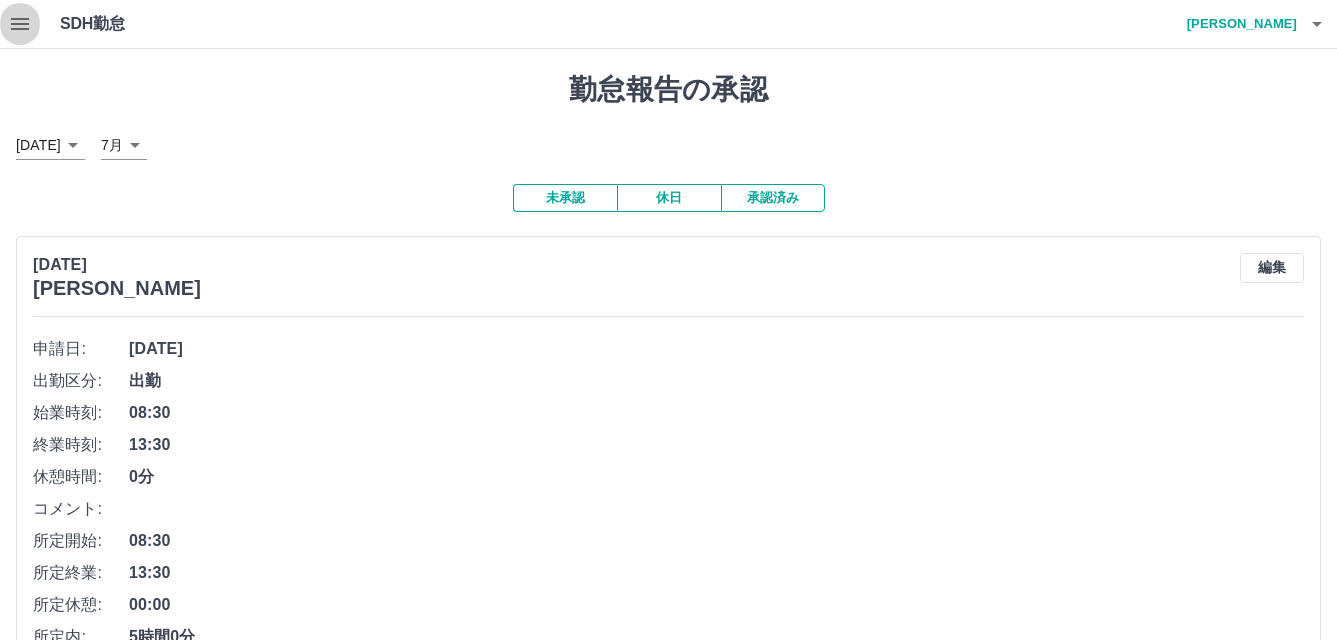 click 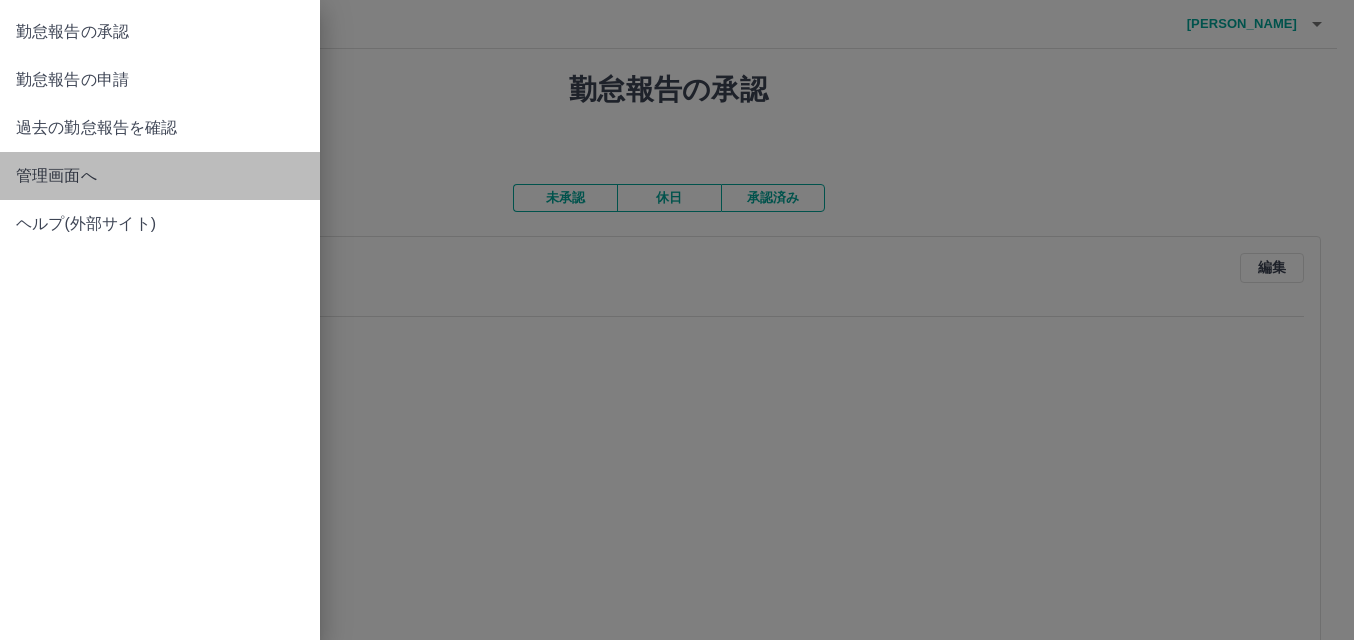 click on "管理画面へ" at bounding box center (160, 176) 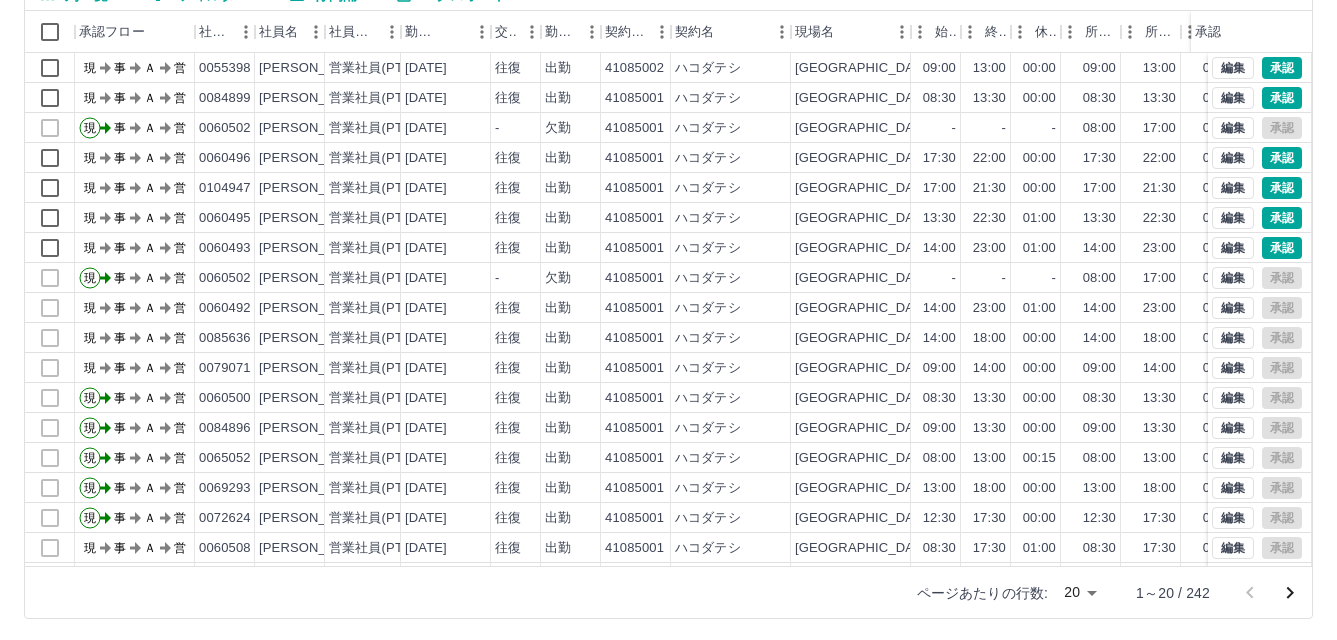 scroll, scrollTop: 205, scrollLeft: 0, axis: vertical 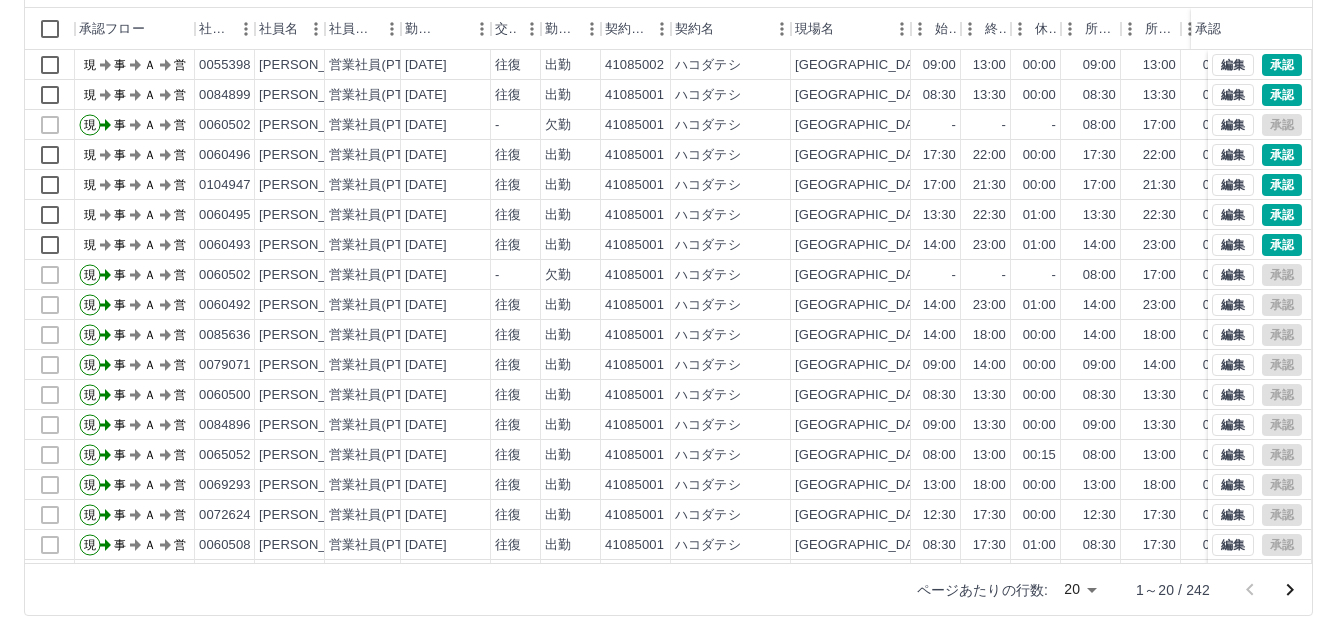 click on "SDH勤怠 [PERSON_NAME] 勤務実績承認 前月 [DATE] 次月 今月 月選択 承認モード 削除モード 一括承認 列一覧 0 フィルター 行間隔 エクスポート 承認フロー 社員番号 社員名 社員区分 勤務日 交通費 勤務区分 契約コード 契約名 現場名 始業 終業 休憩 所定開始 所定終業 所定休憩 拘束 勤務 遅刻等 コメント ステータス 承認 現 事 Ａ 営 0055398 [PERSON_NAME] 営業社員(PT契約) [DATE] 往復 出勤 41085002 ハコダテシ [GEOGRAPHIC_DATA][PERSON_NAME][GEOGRAPHIC_DATA] 09:00 13:00 00:00 09:00 13:00 00:00 04:00 04:00 00:00 現場責任者承認待 現 事 Ａ 営 0084899 [PERSON_NAME] 営業社員(PT契約) [DATE] 往復 出勤 41085001 ハコダテシ [GEOGRAPHIC_DATA][PERSON_NAME][GEOGRAPHIC_DATA] 08:30 13:30 00:00 08:30 13:30 00:00 05:00 05:00 00:00 現場責任者承認待 現 事 Ａ 営 0060502 [PERSON_NAME] 営業社員(PT契約) [DATE]  -  欠勤 41085001 ハコダテシ - - - 08:00 17:00 01:00" at bounding box center (668, 217) 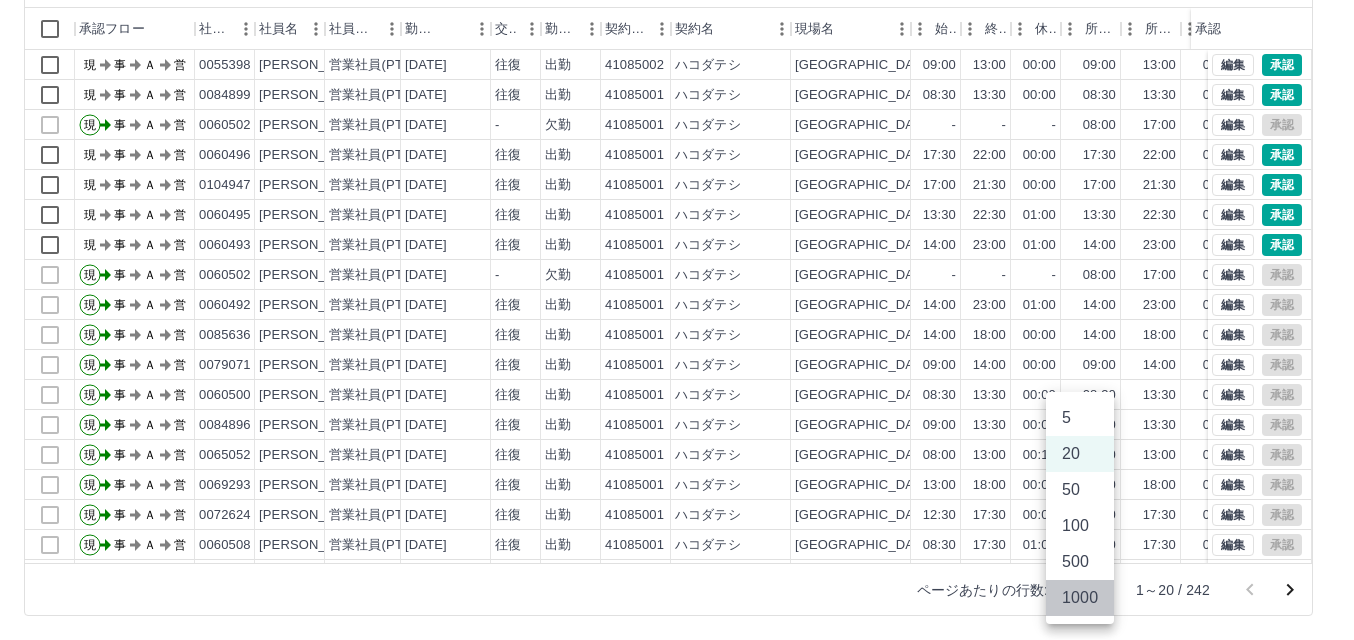 click on "1000" at bounding box center [1080, 598] 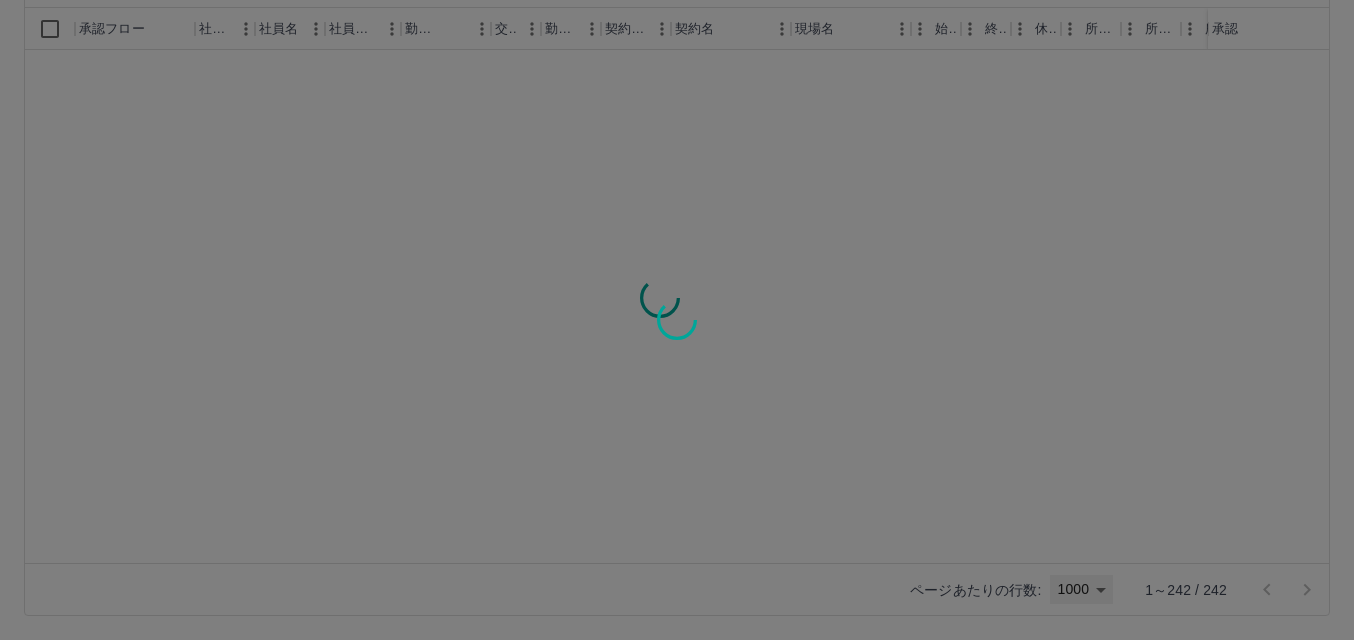 type on "****" 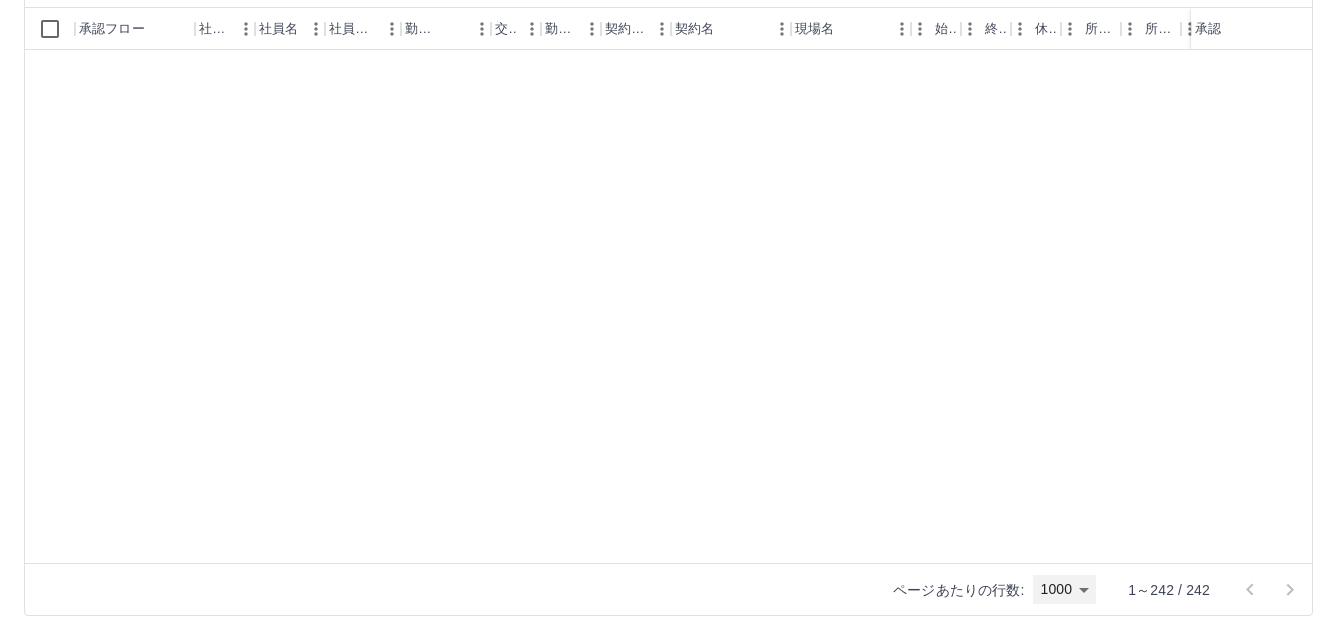 scroll, scrollTop: 6764, scrollLeft: 0, axis: vertical 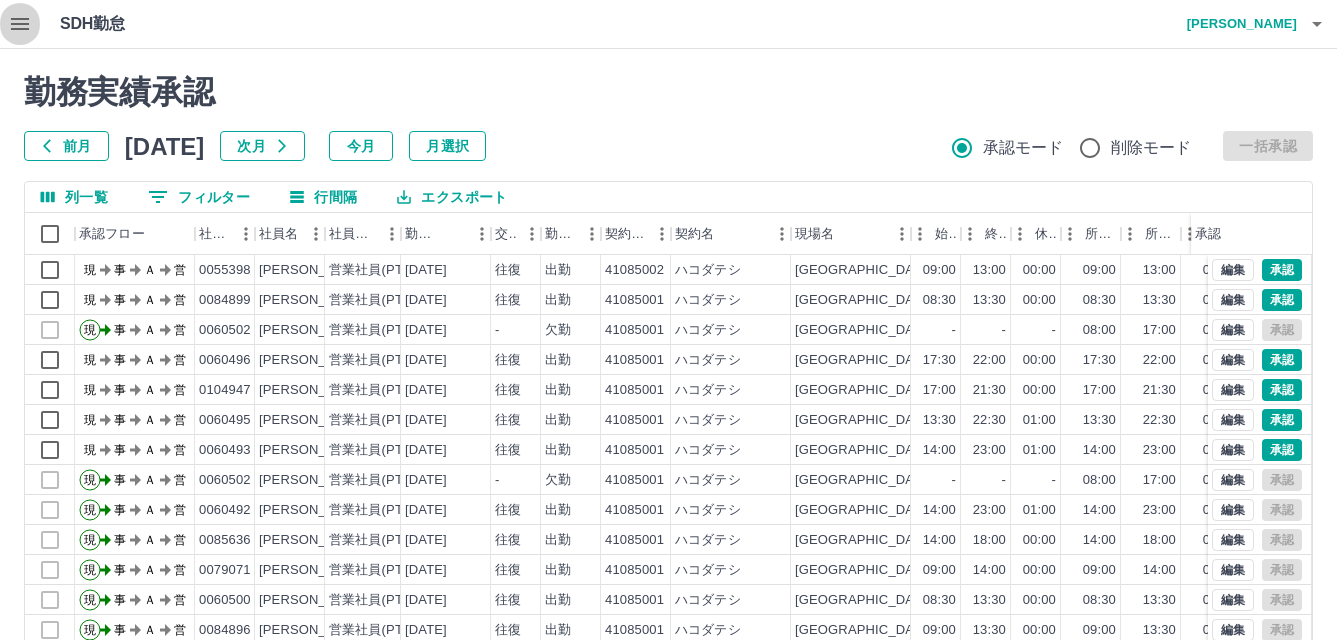 click 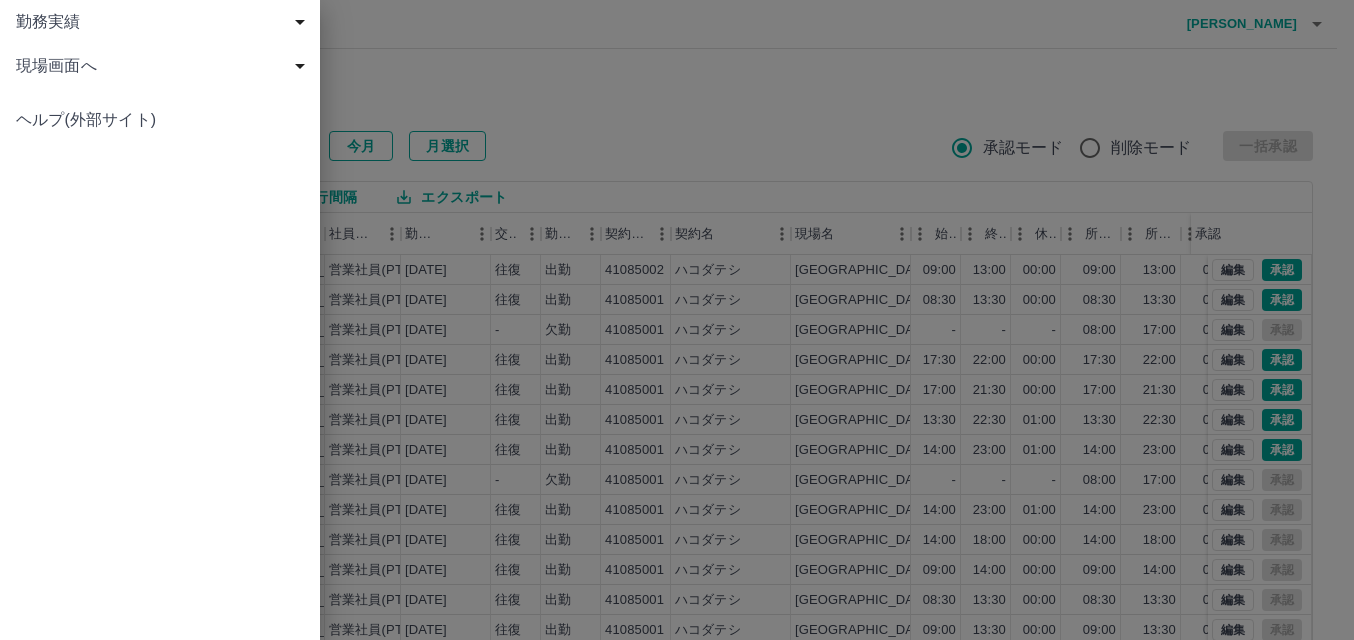 click at bounding box center [677, 320] 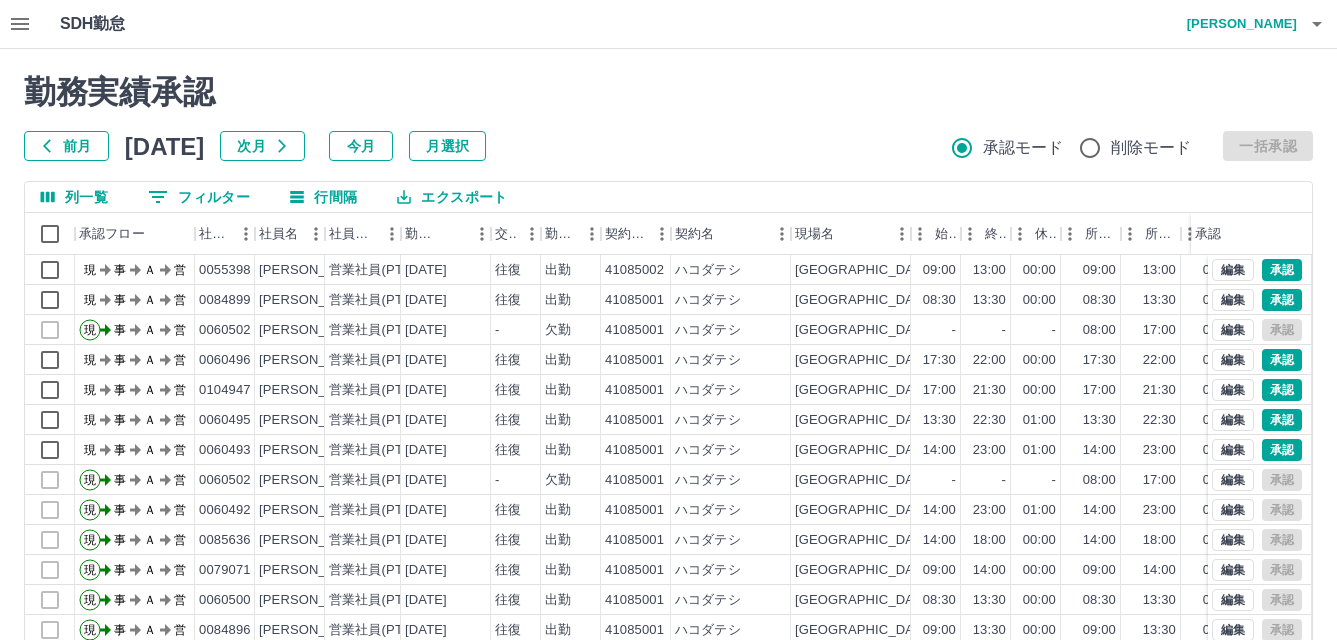 click 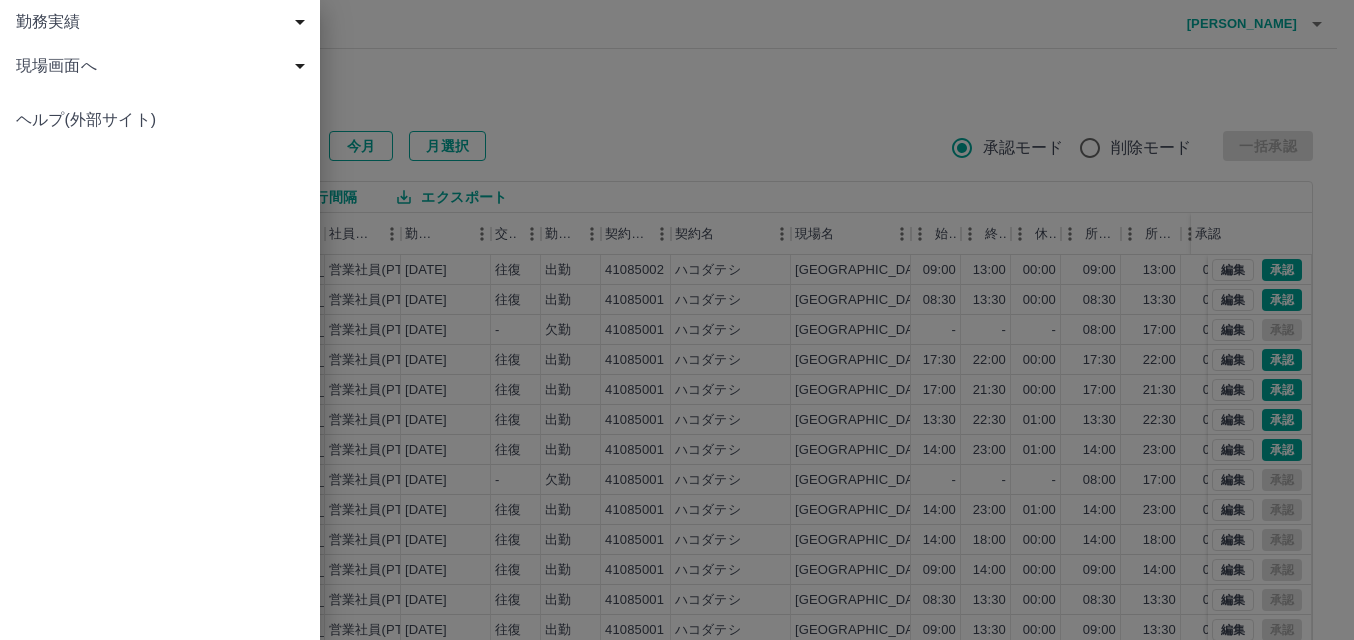 click on "現場画面へ" at bounding box center (164, 66) 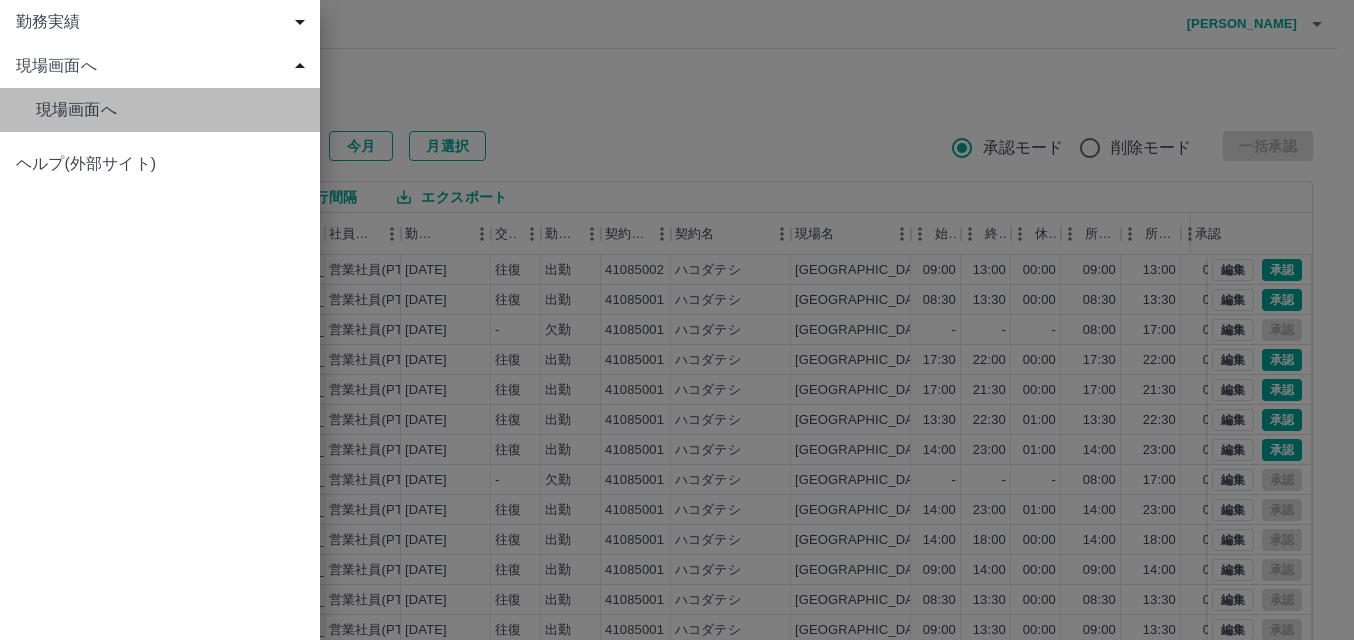 click on "現場画面へ" at bounding box center [170, 110] 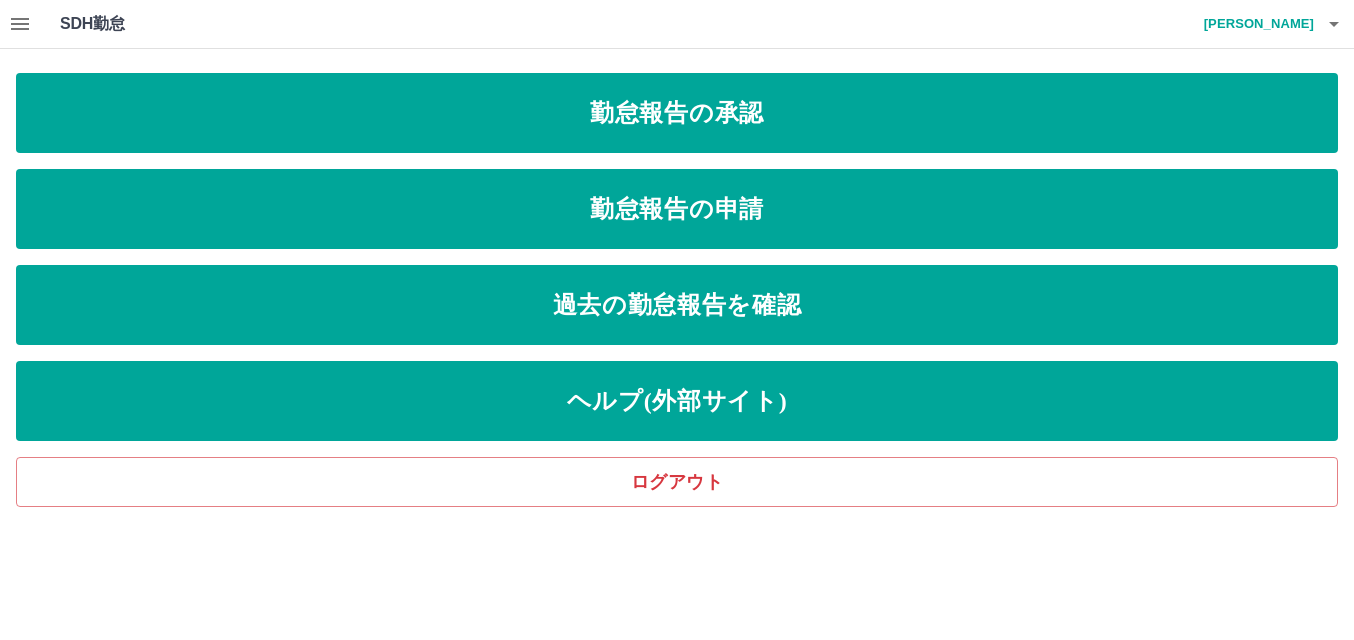 click on "勤怠報告の承認" at bounding box center [677, 113] 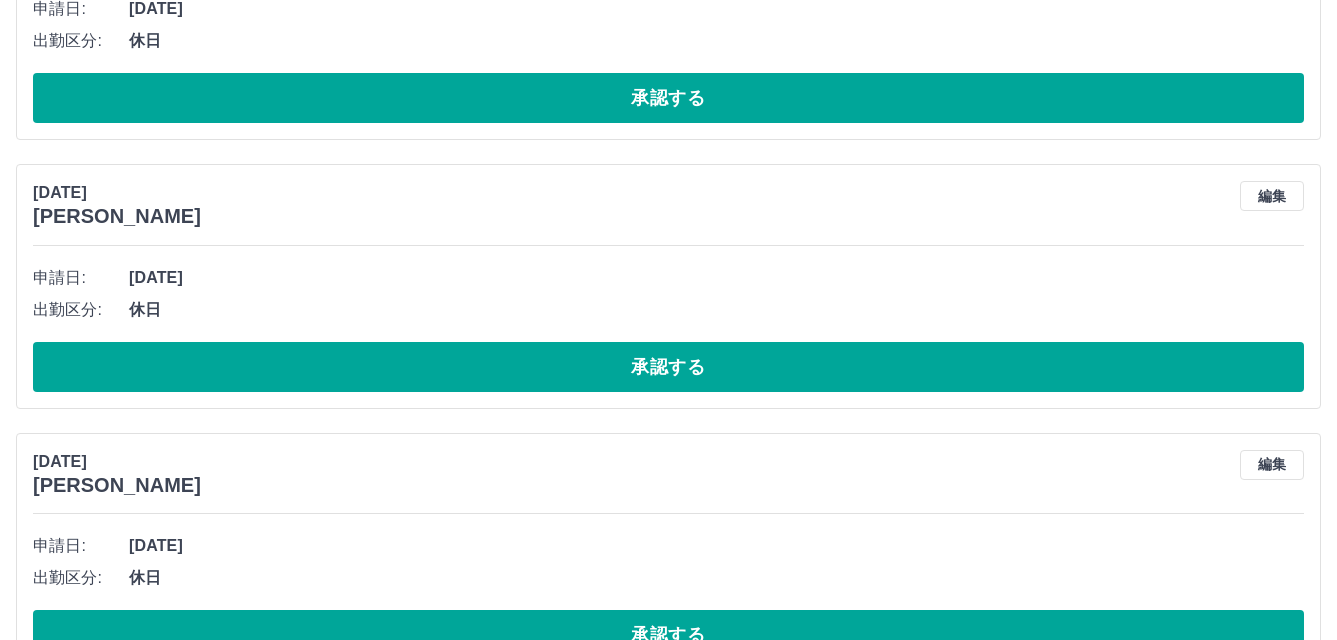 scroll, scrollTop: 7766, scrollLeft: 0, axis: vertical 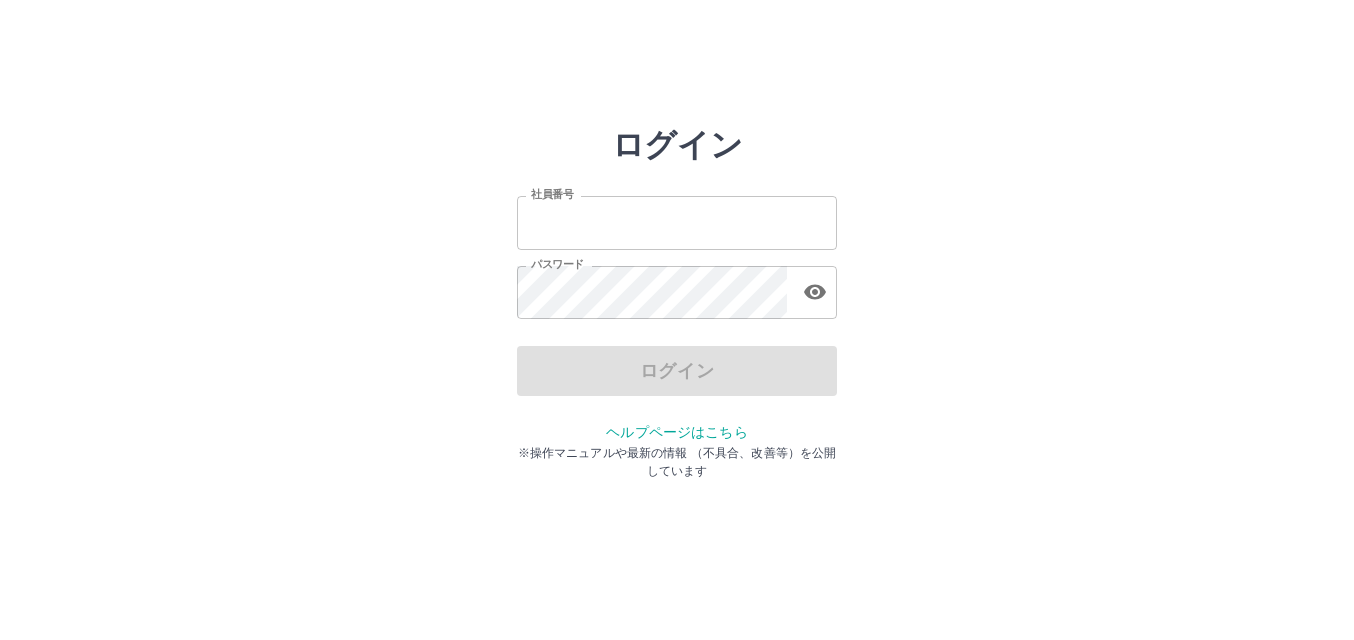 type on "*******" 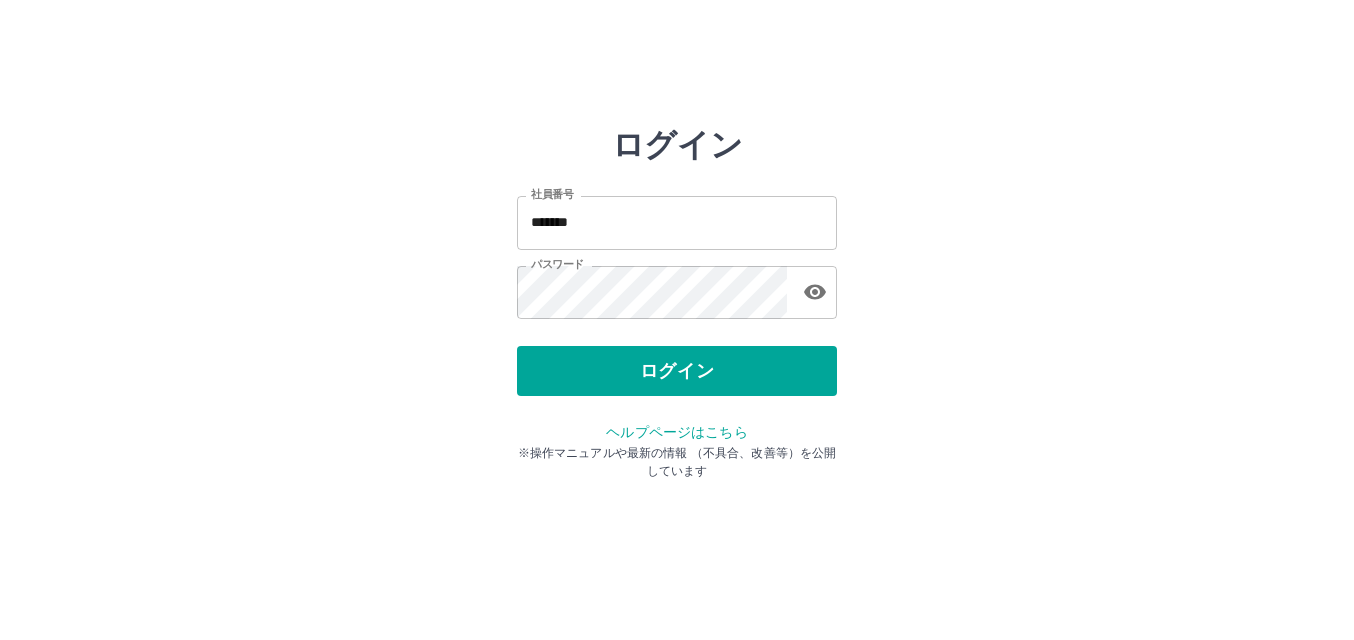 click on "ログイン" at bounding box center (677, 371) 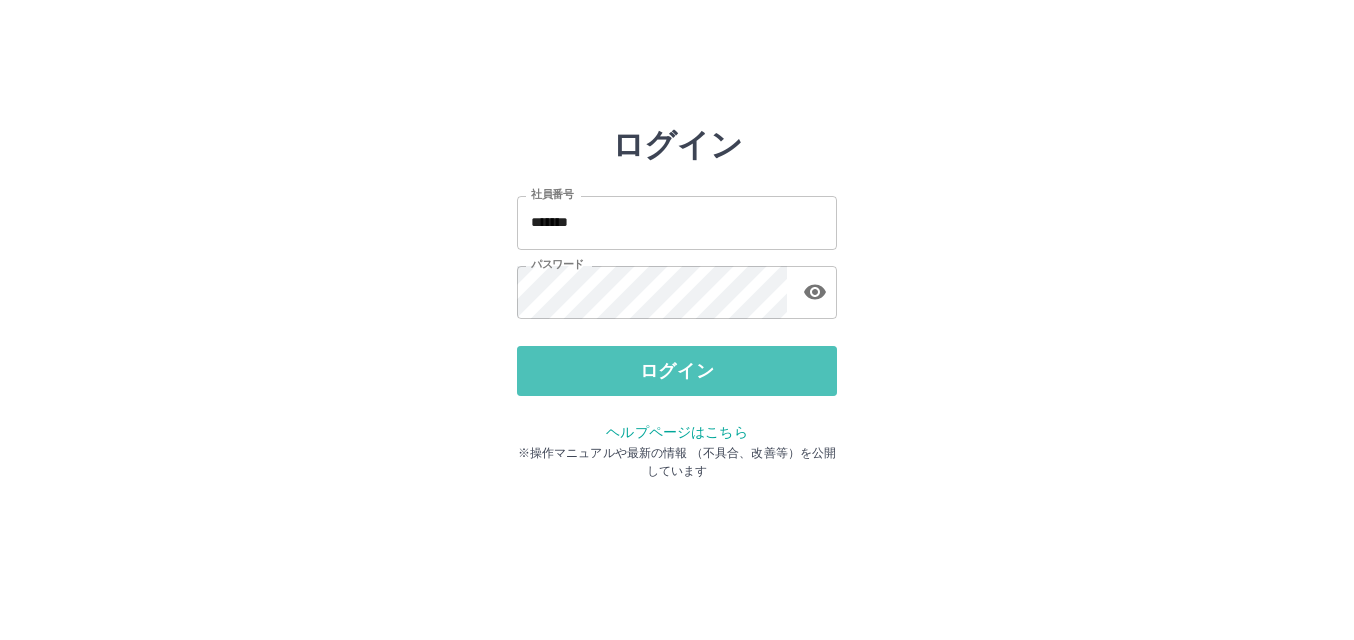 click on "ログイン" at bounding box center [677, 371] 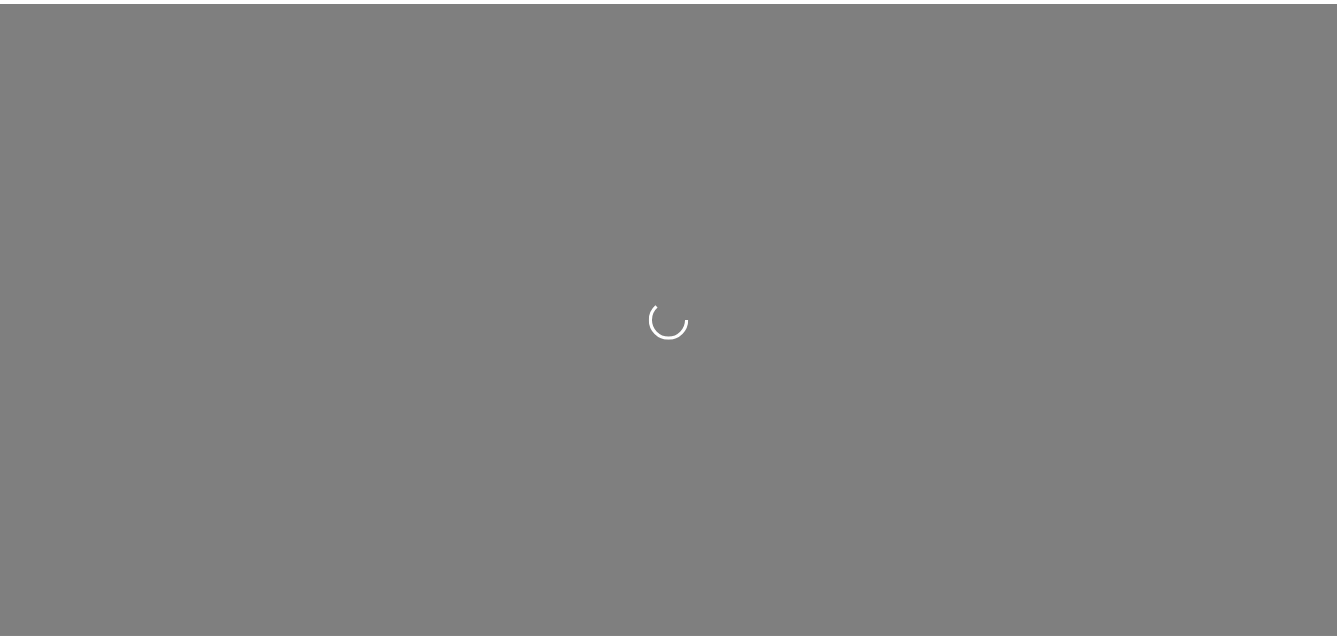 scroll, scrollTop: 0, scrollLeft: 0, axis: both 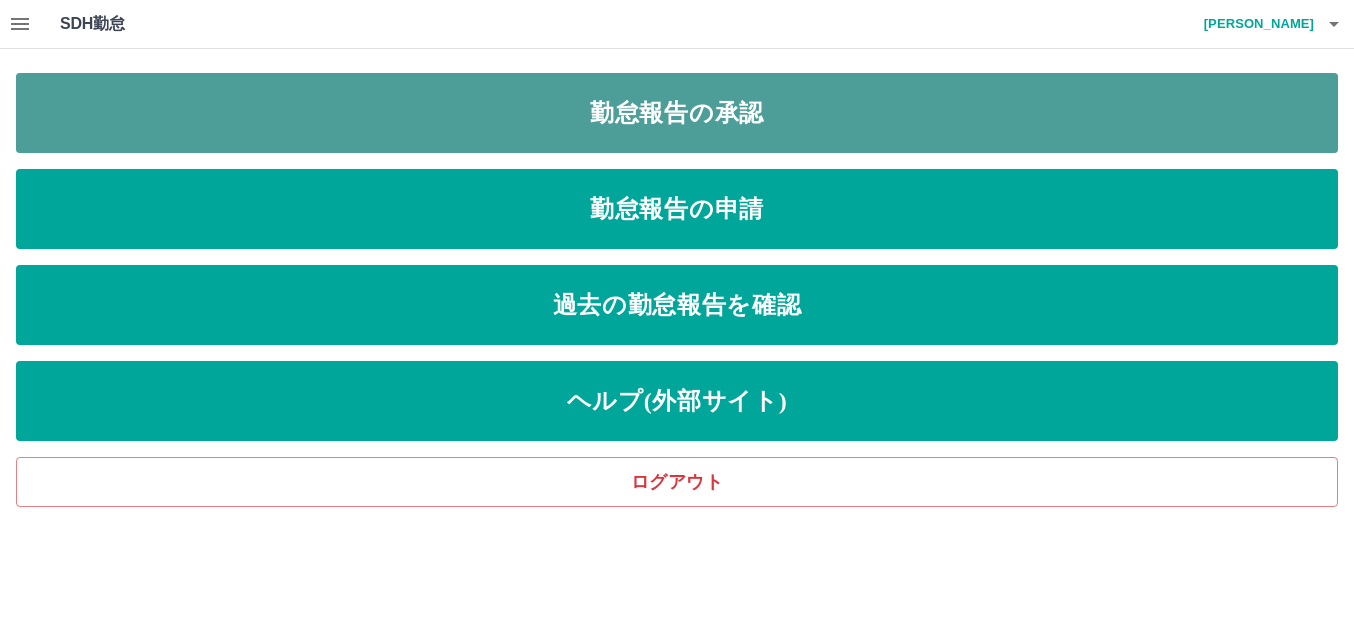 click on "勤怠報告の承認" at bounding box center [677, 113] 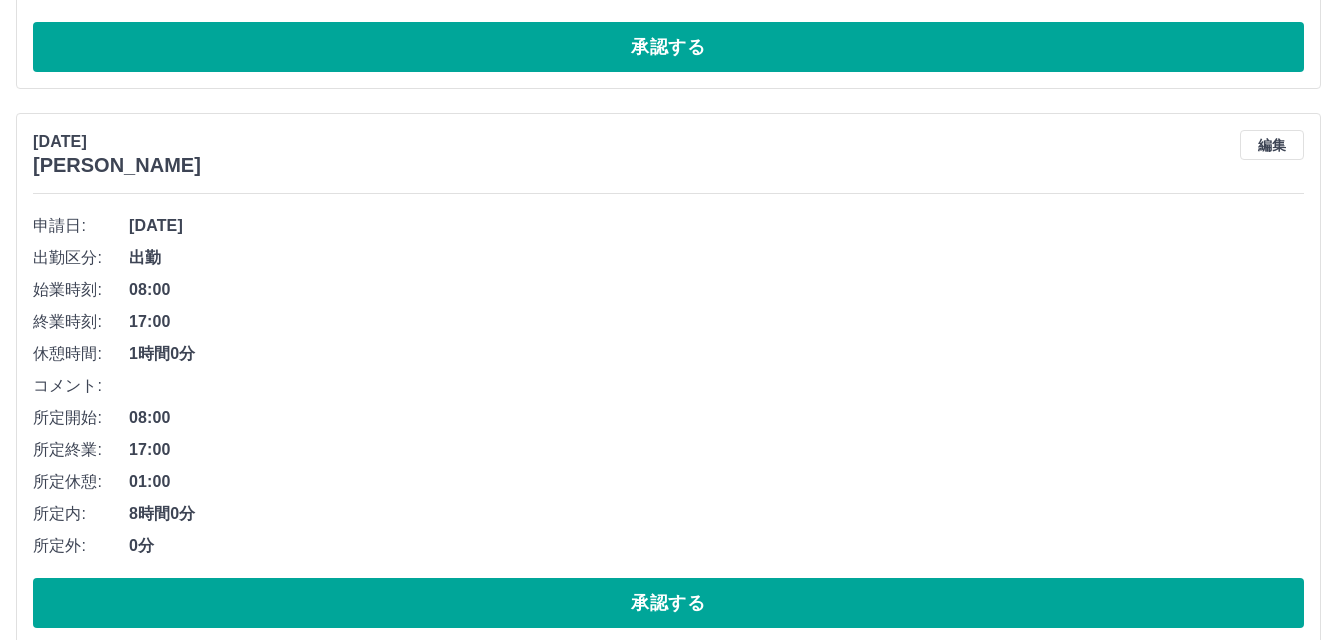 scroll, scrollTop: 900, scrollLeft: 0, axis: vertical 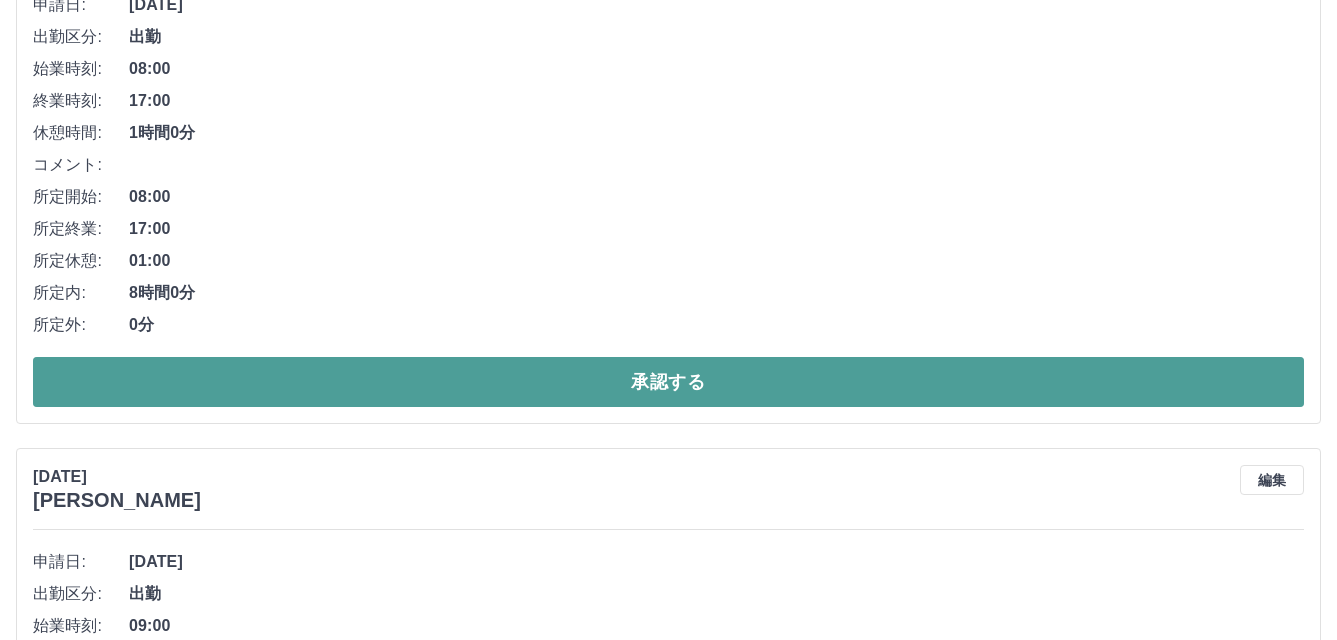 click on "承認する" at bounding box center (668, 382) 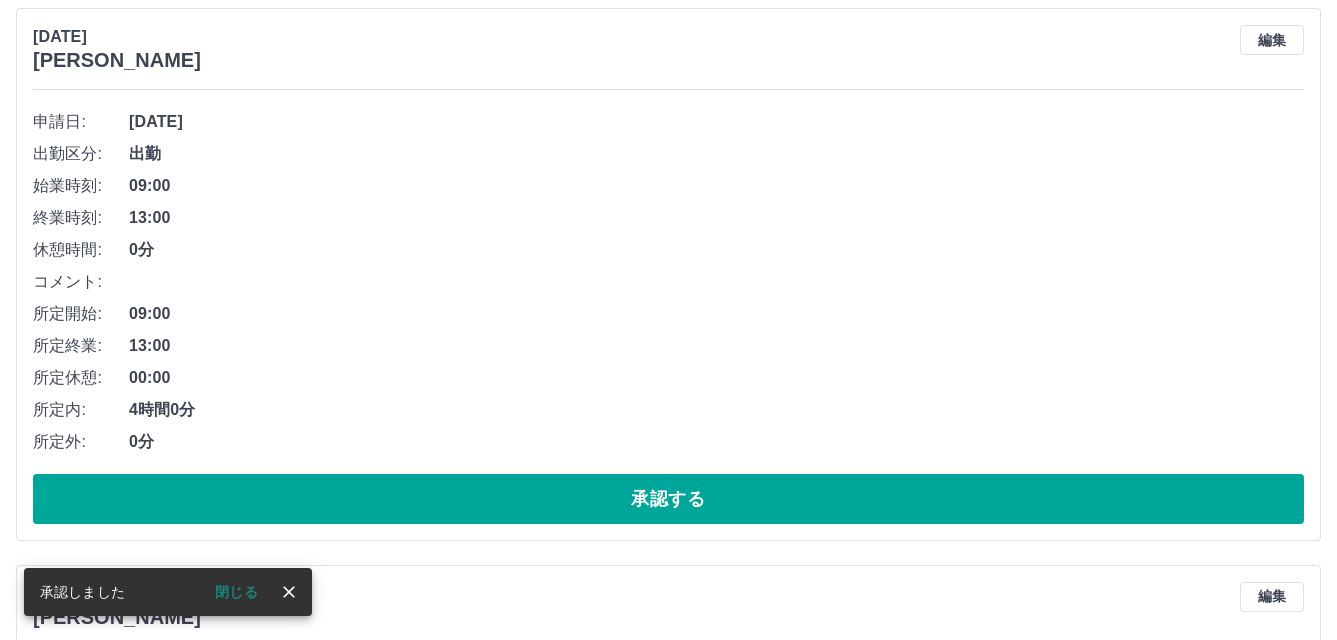 scroll, scrollTop: 1444, scrollLeft: 0, axis: vertical 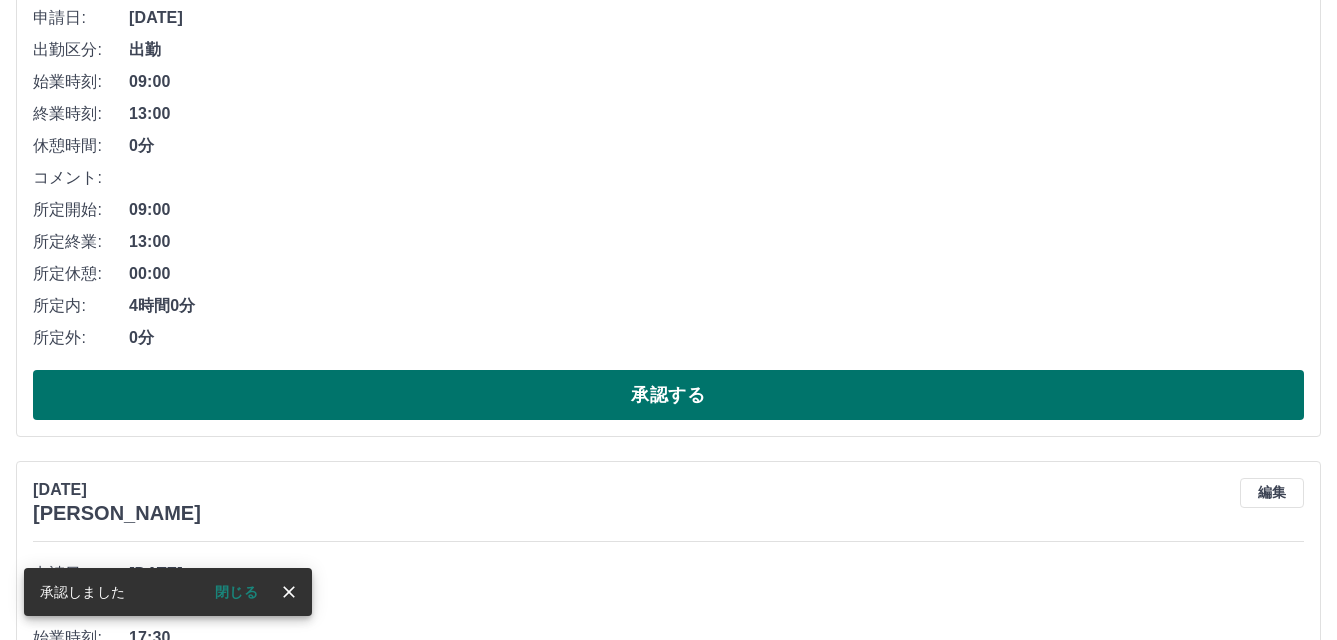 click on "承認する" at bounding box center [668, 395] 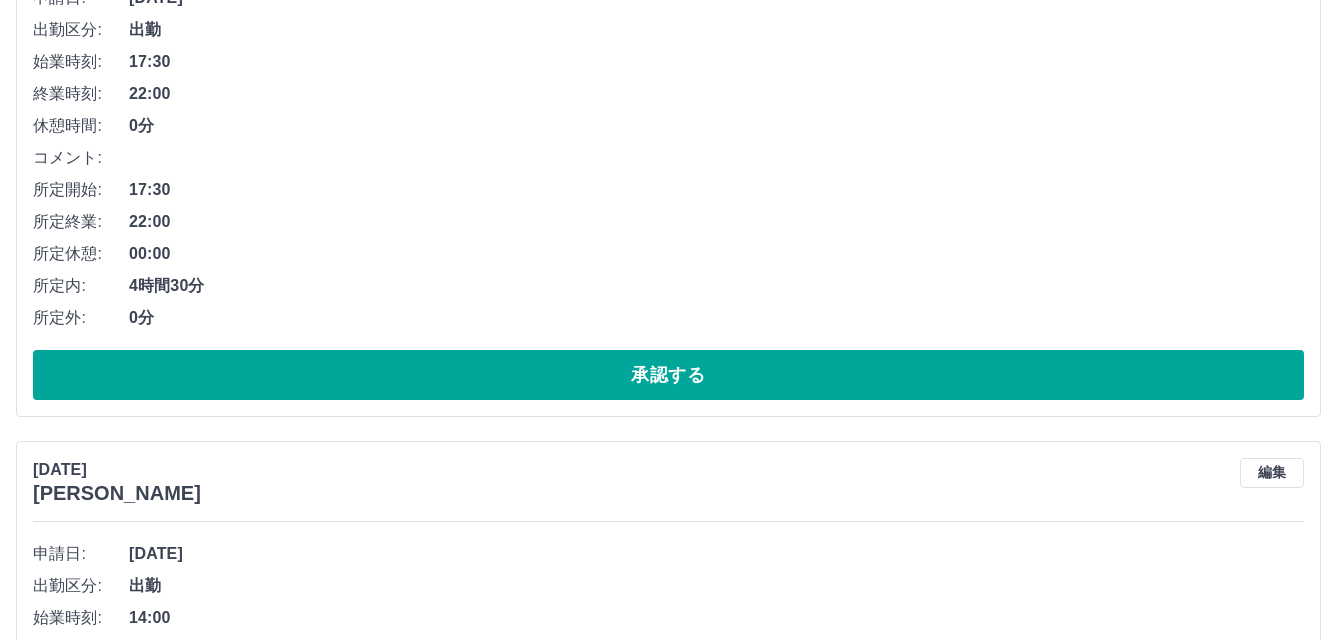 scroll, scrollTop: 1687, scrollLeft: 0, axis: vertical 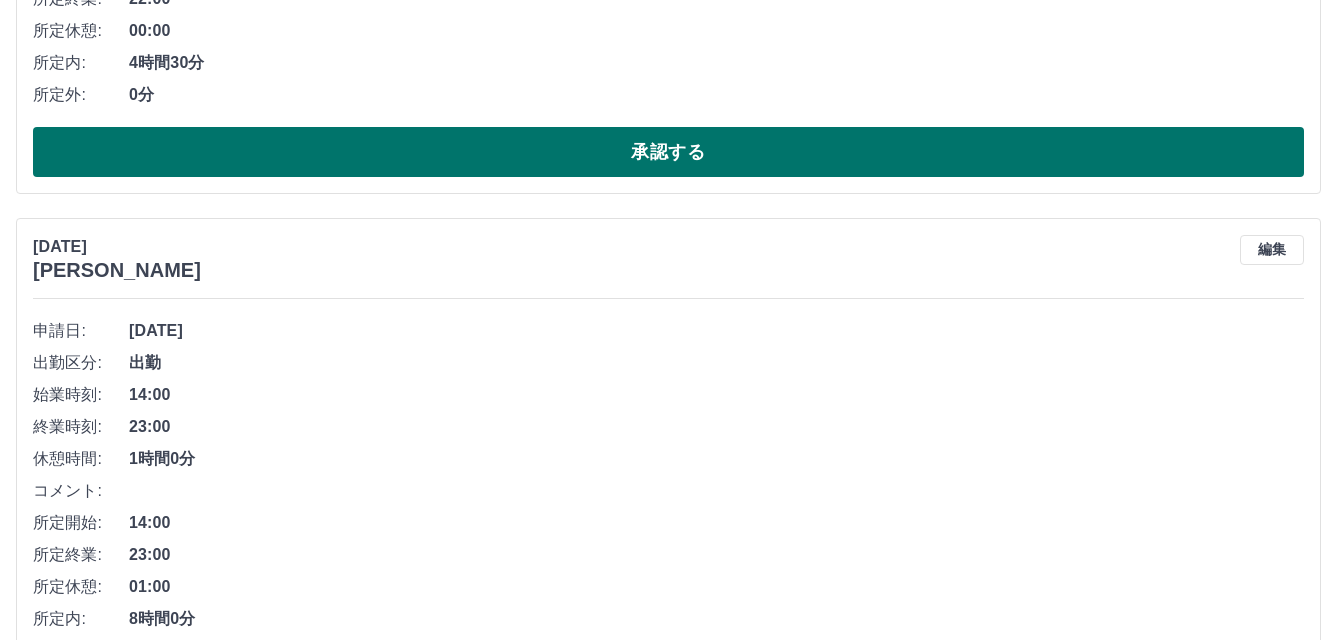 click on "承認する" at bounding box center (668, 152) 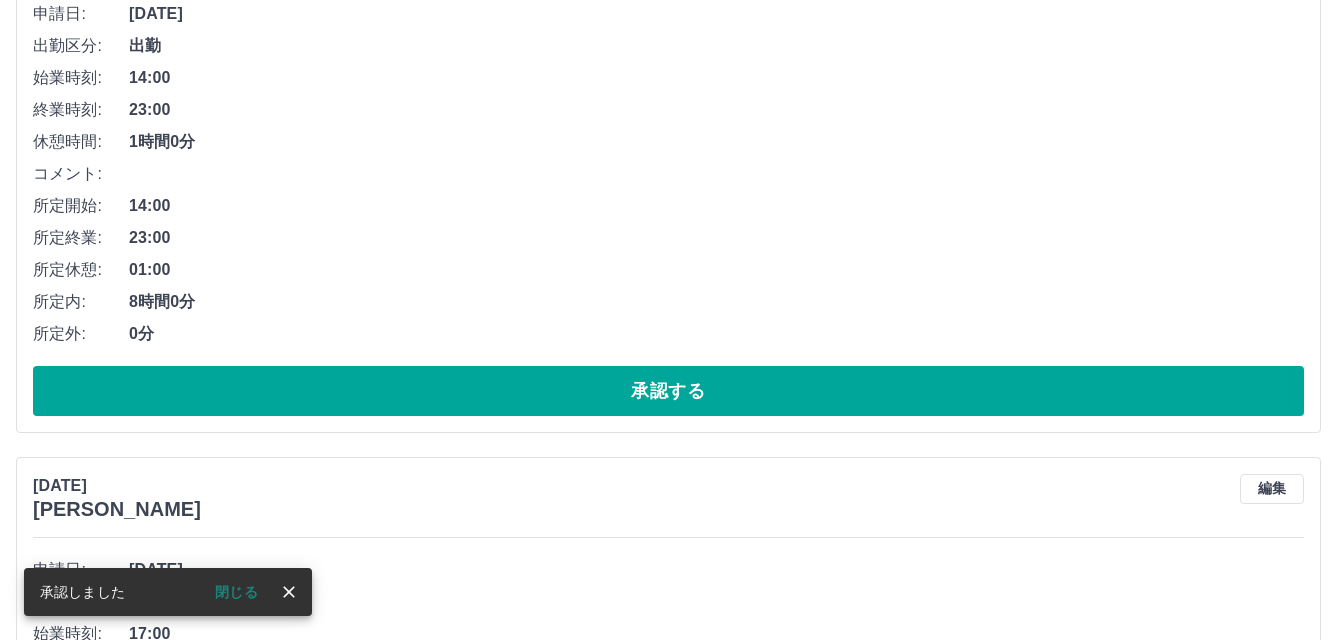 scroll, scrollTop: 1630, scrollLeft: 0, axis: vertical 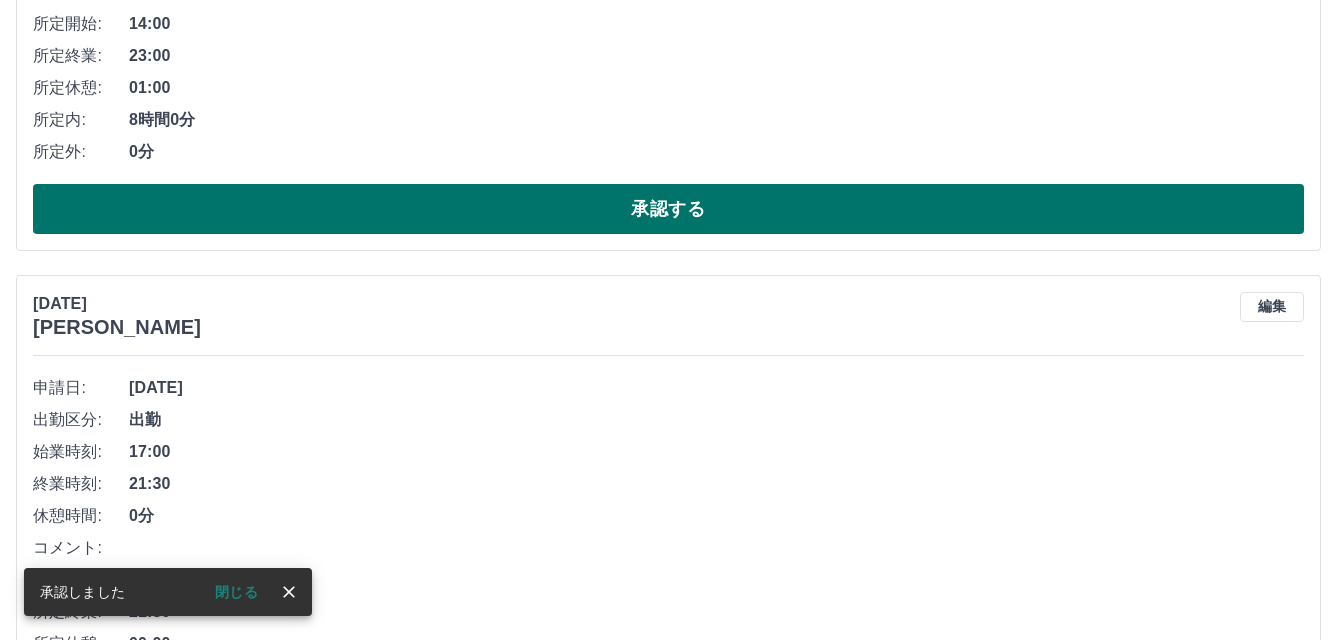 click on "承認する" at bounding box center (668, 209) 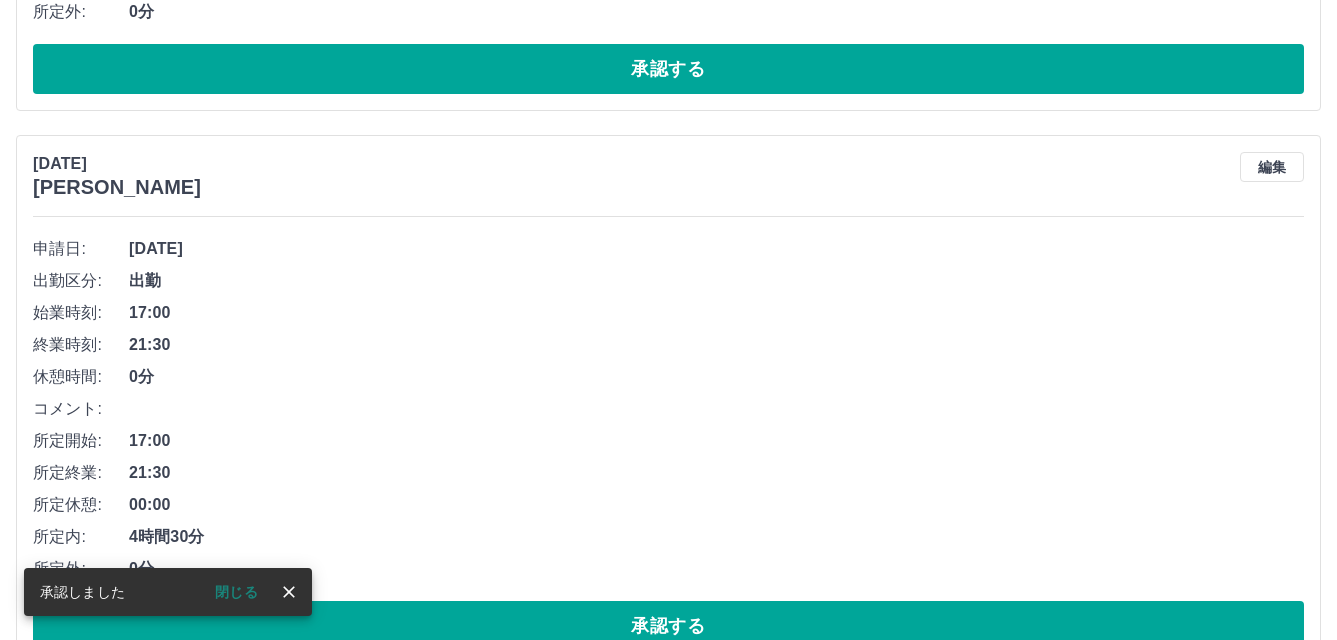 scroll, scrollTop: 1373, scrollLeft: 0, axis: vertical 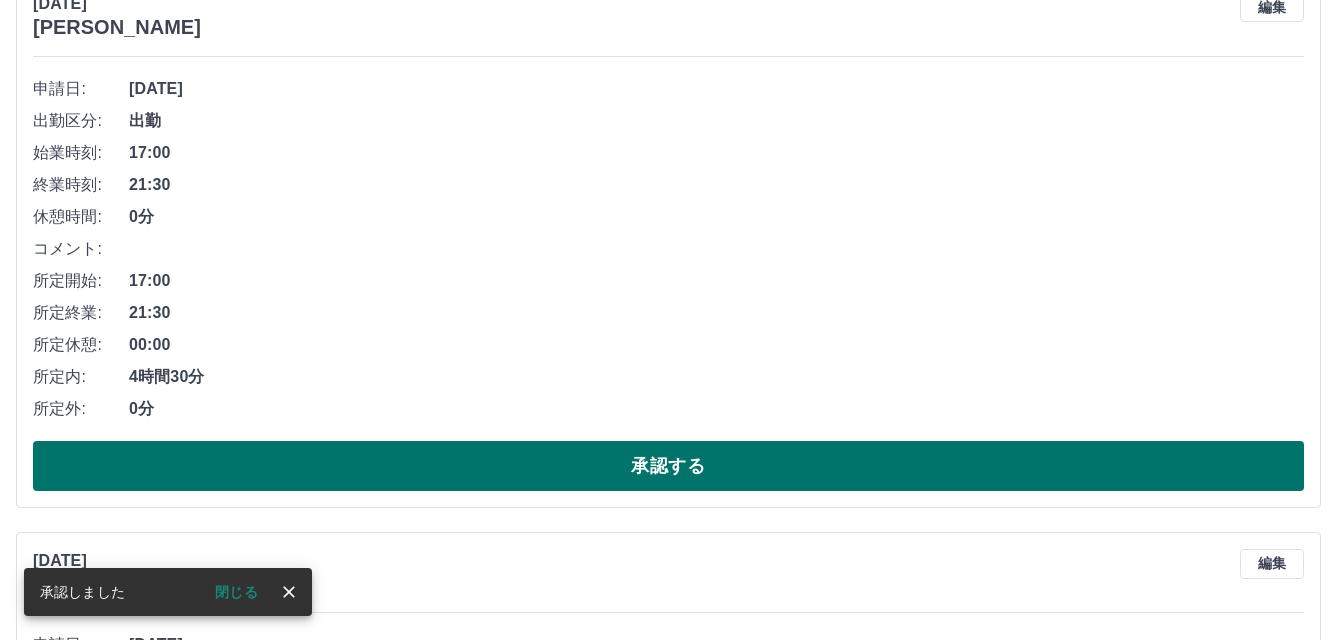 click on "承認する" at bounding box center [668, 466] 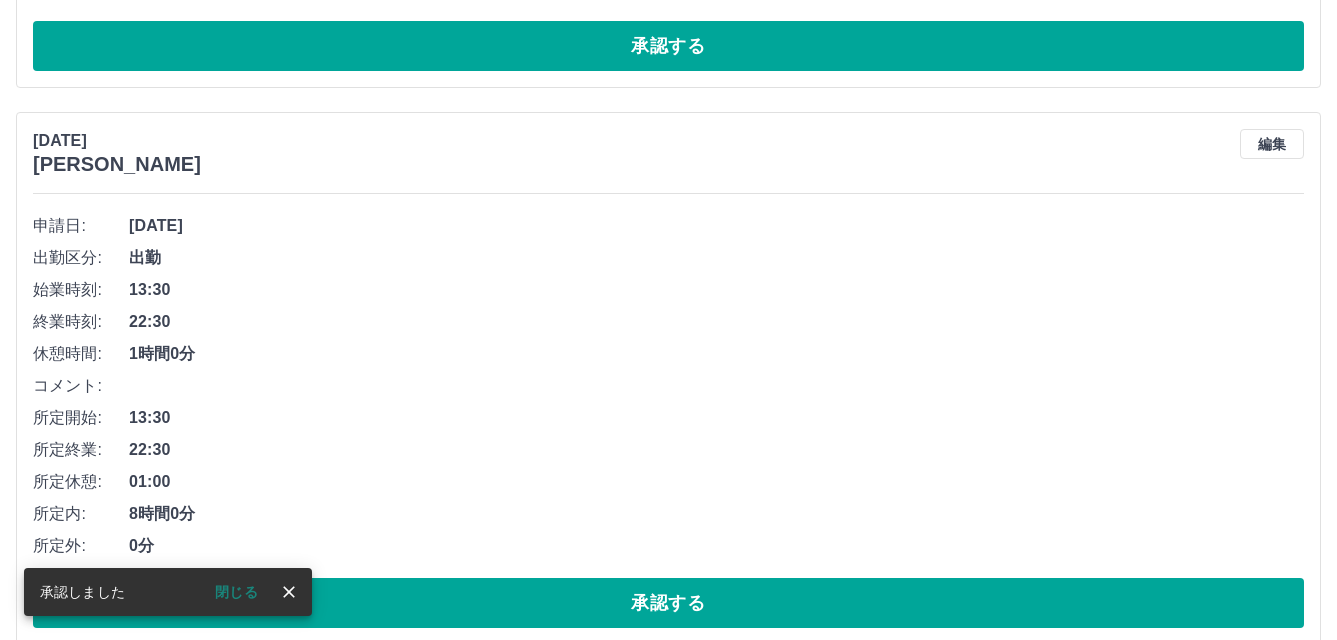scroll, scrollTop: 1516, scrollLeft: 0, axis: vertical 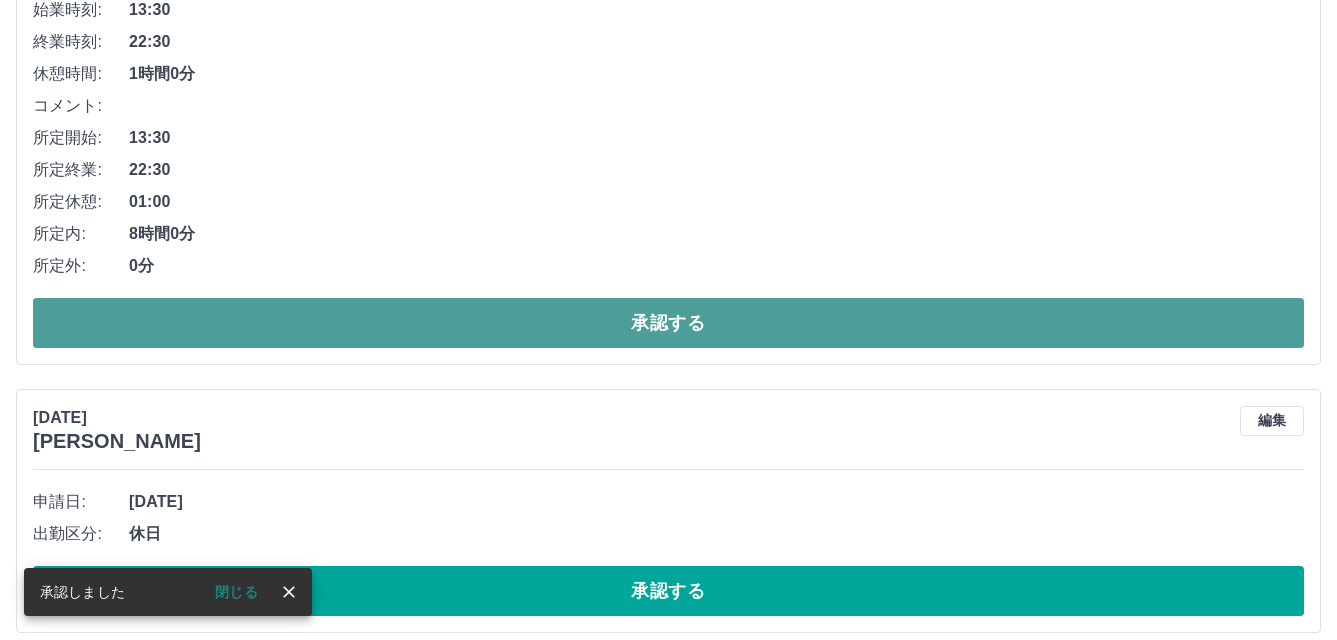 click on "承認する" at bounding box center (668, 323) 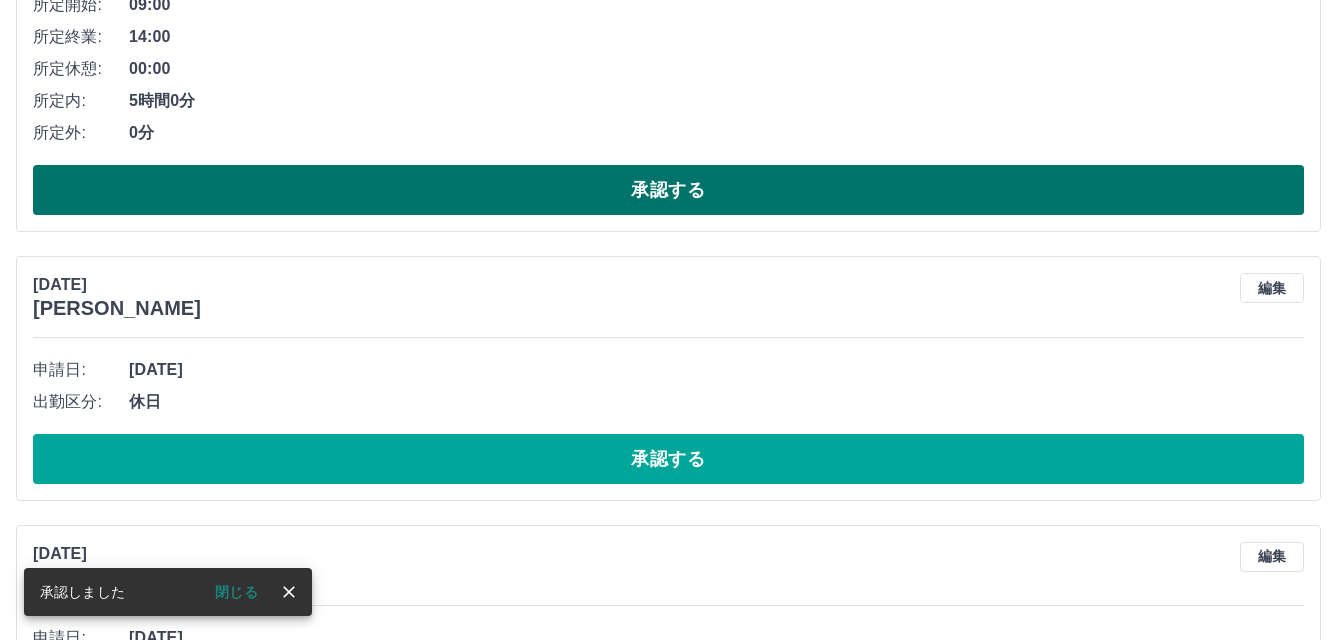 scroll, scrollTop: 1259, scrollLeft: 0, axis: vertical 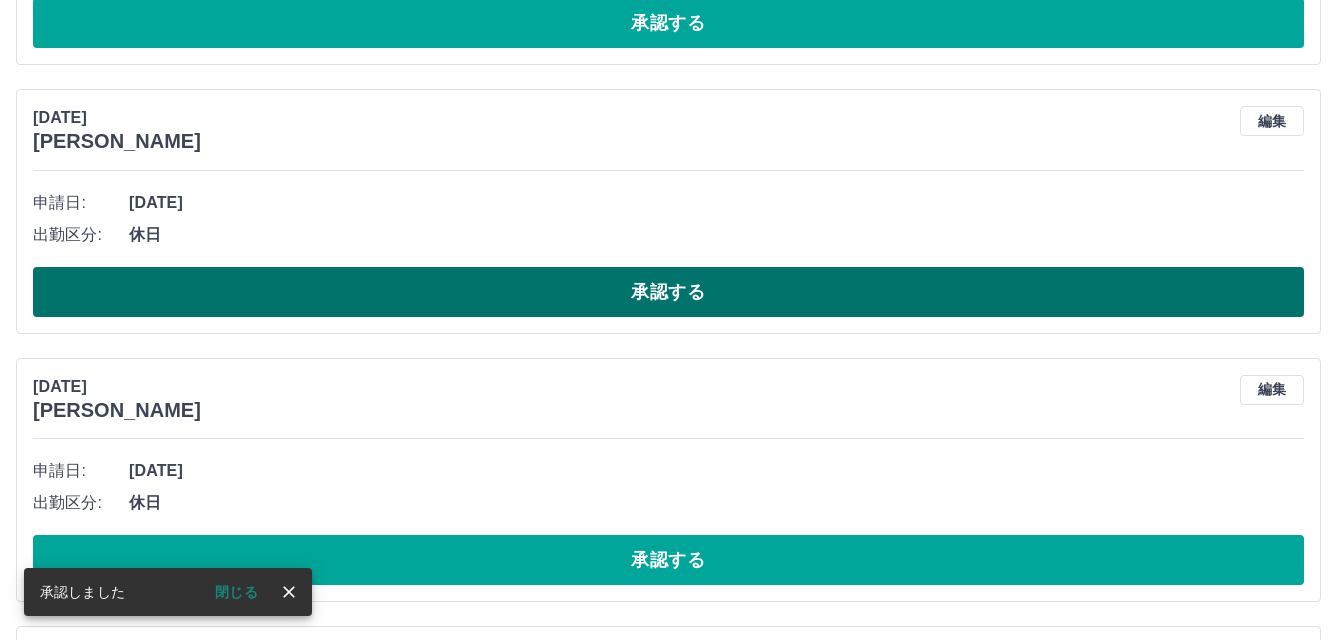 click on "承認する" at bounding box center (668, 292) 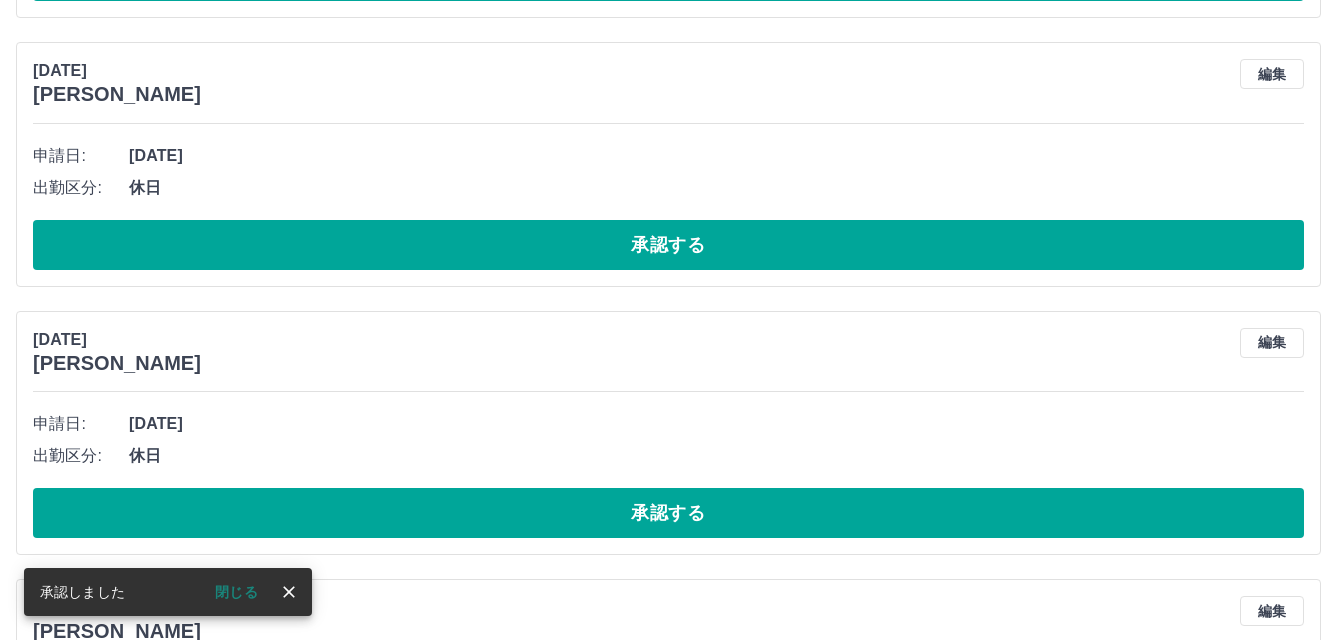scroll, scrollTop: 1390, scrollLeft: 0, axis: vertical 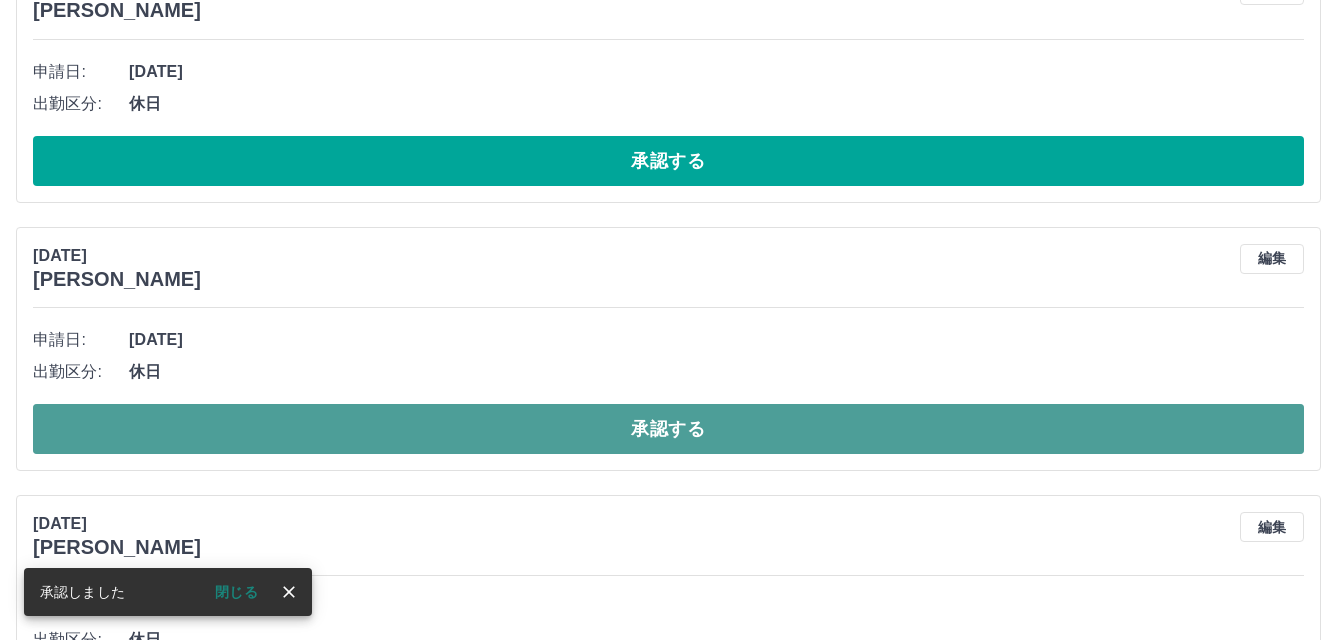 click on "承認する" at bounding box center (668, 429) 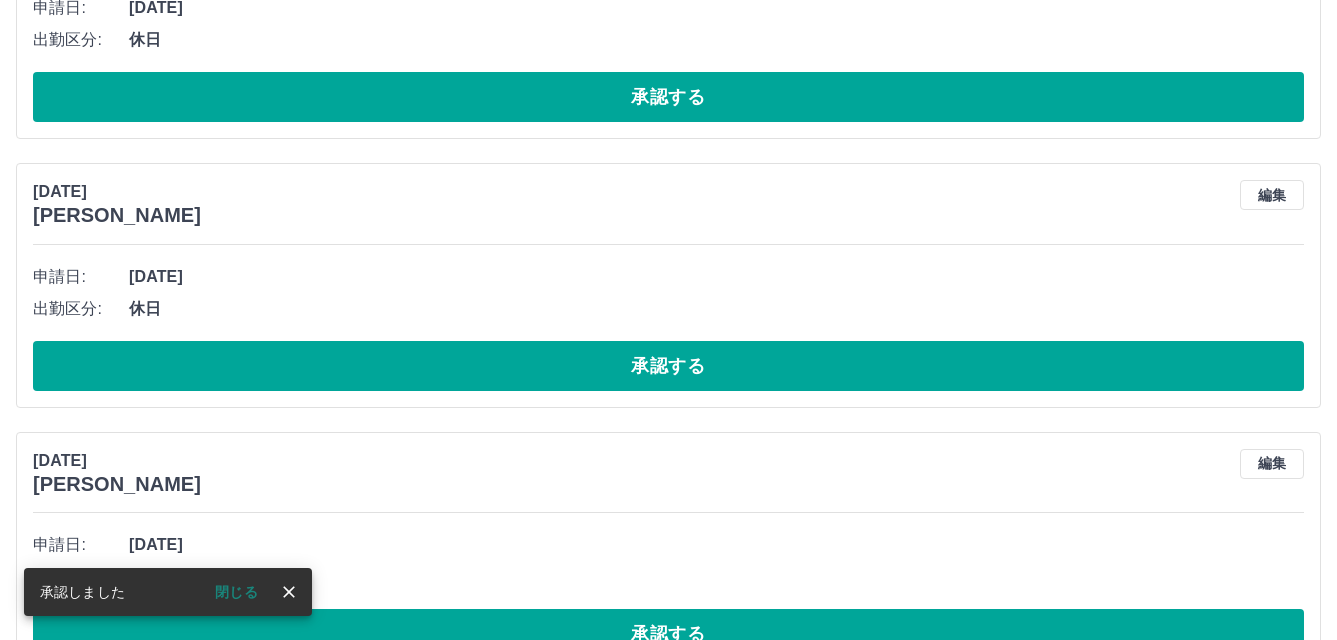 scroll, scrollTop: 1722, scrollLeft: 0, axis: vertical 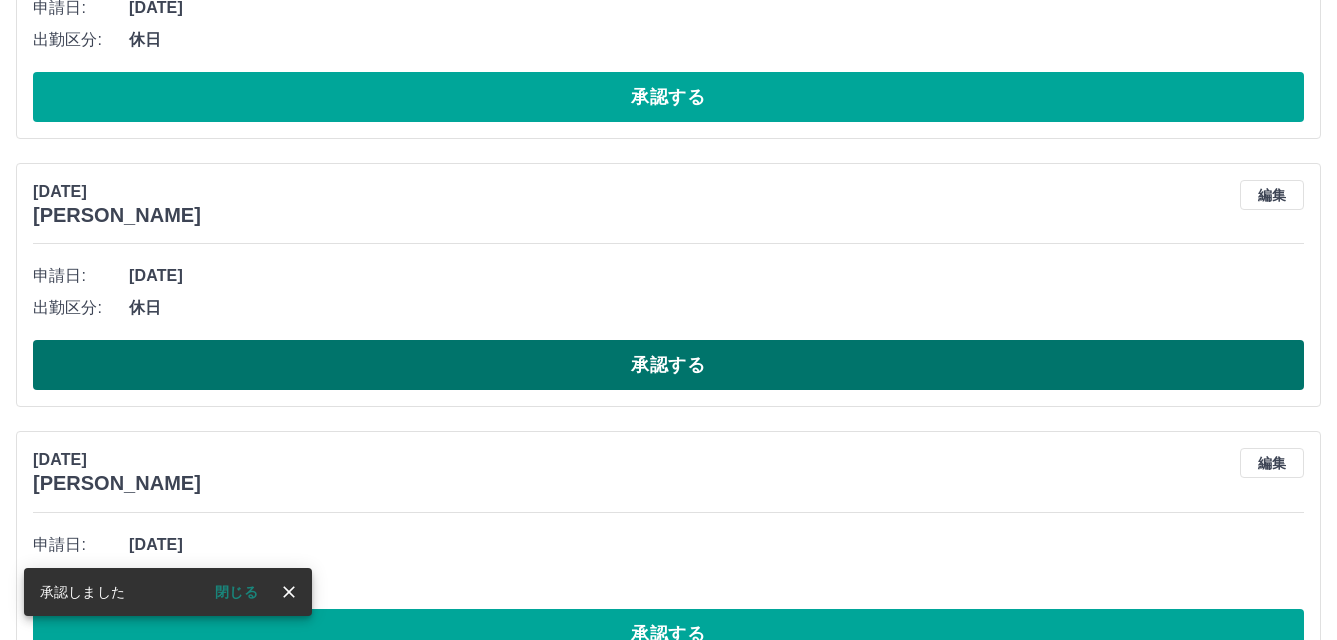 click on "承認する" at bounding box center [668, 365] 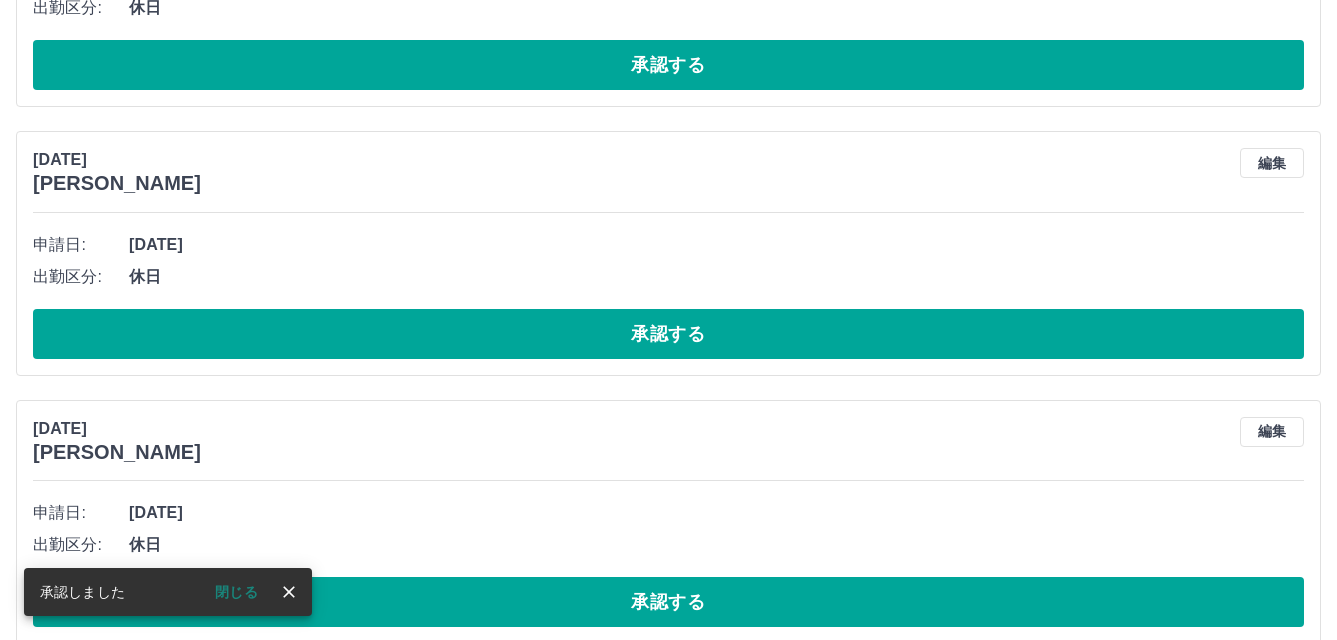 scroll, scrollTop: 1754, scrollLeft: 0, axis: vertical 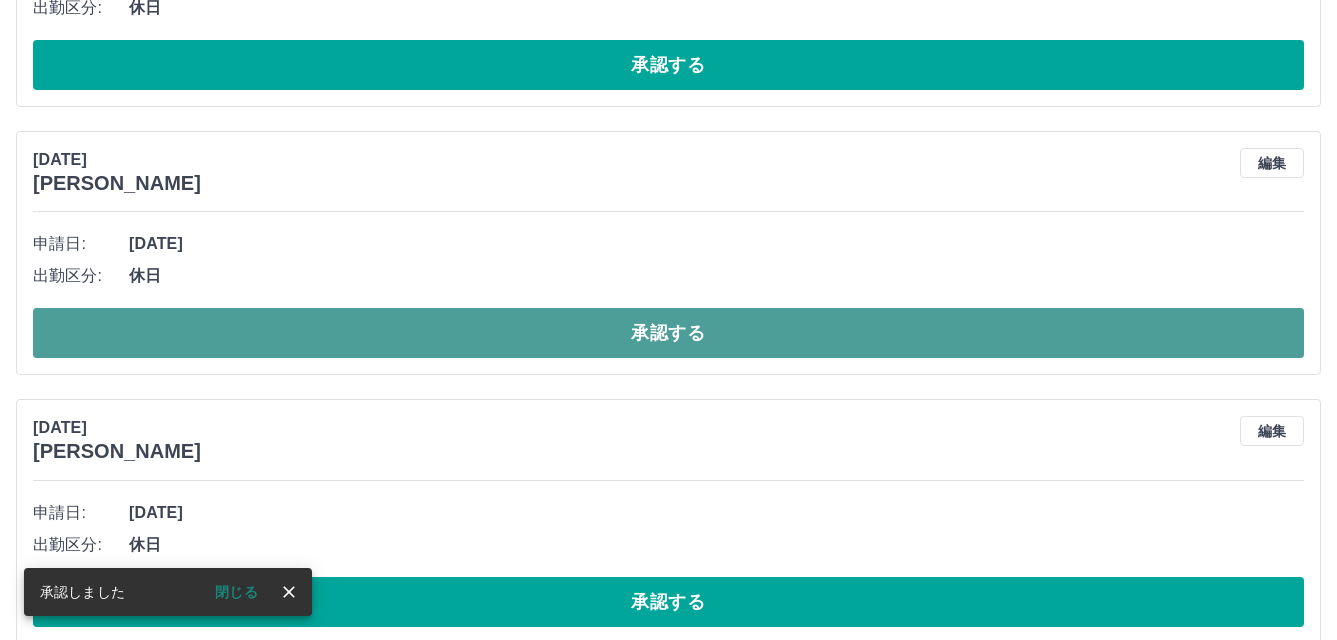 click on "承認する" at bounding box center [668, 333] 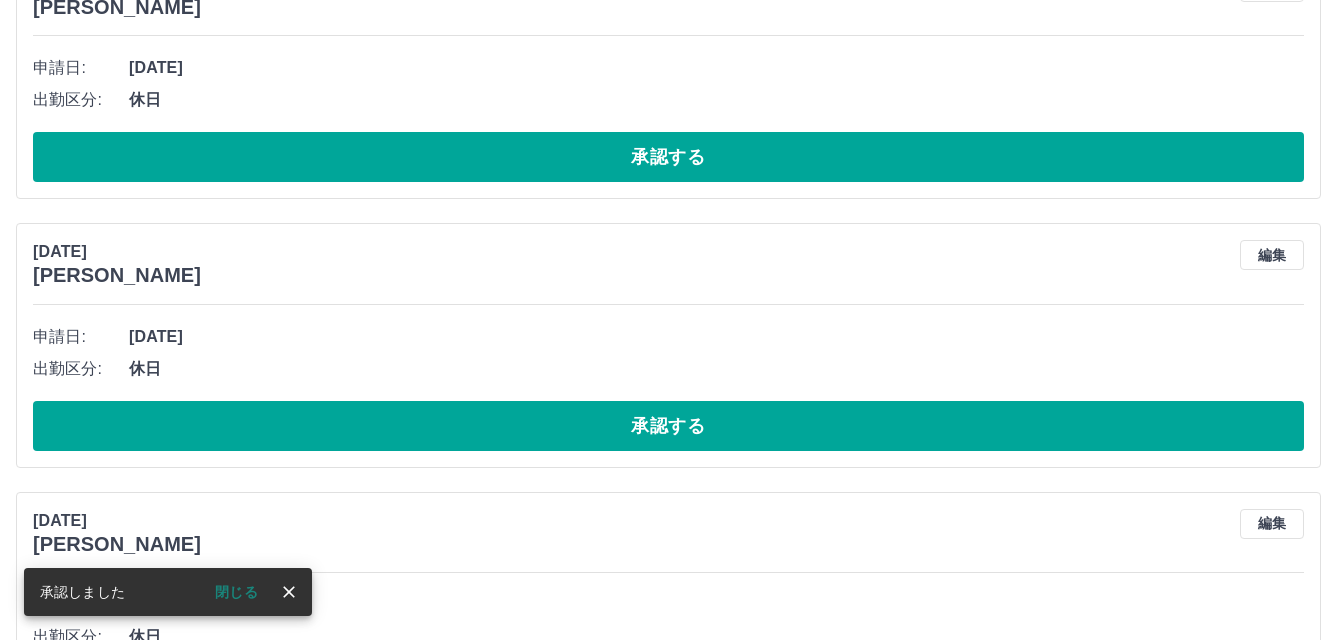 scroll, scrollTop: 1954, scrollLeft: 0, axis: vertical 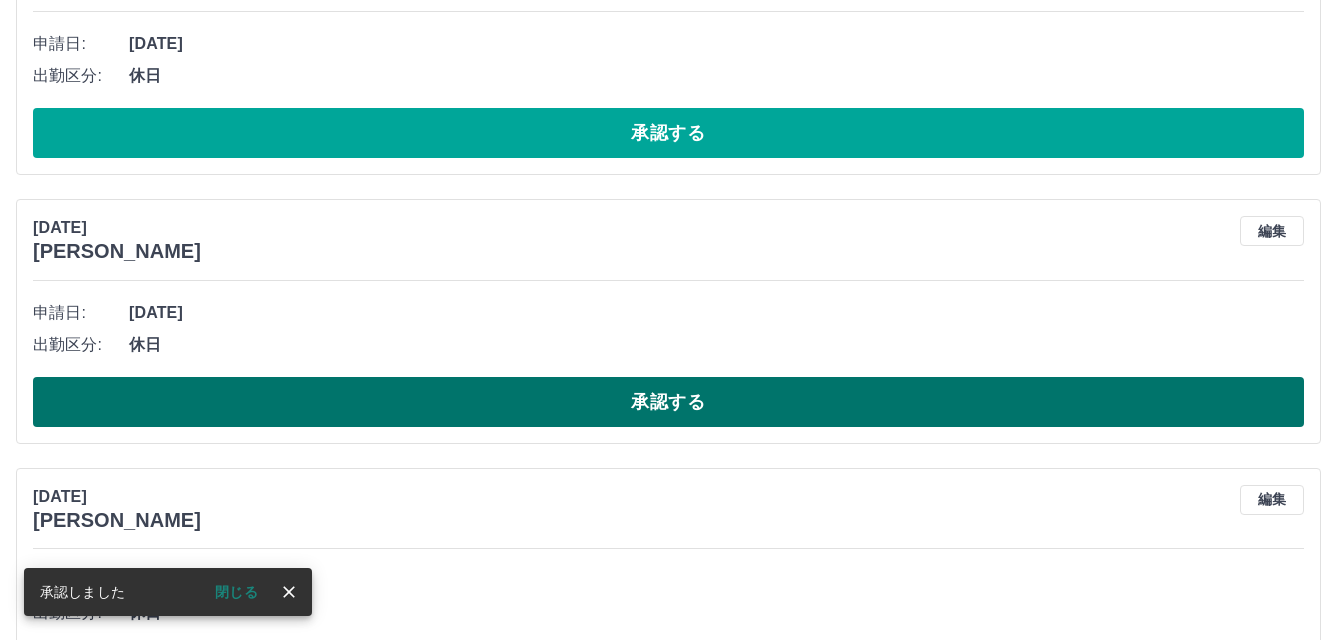 click on "承認する" at bounding box center (668, 402) 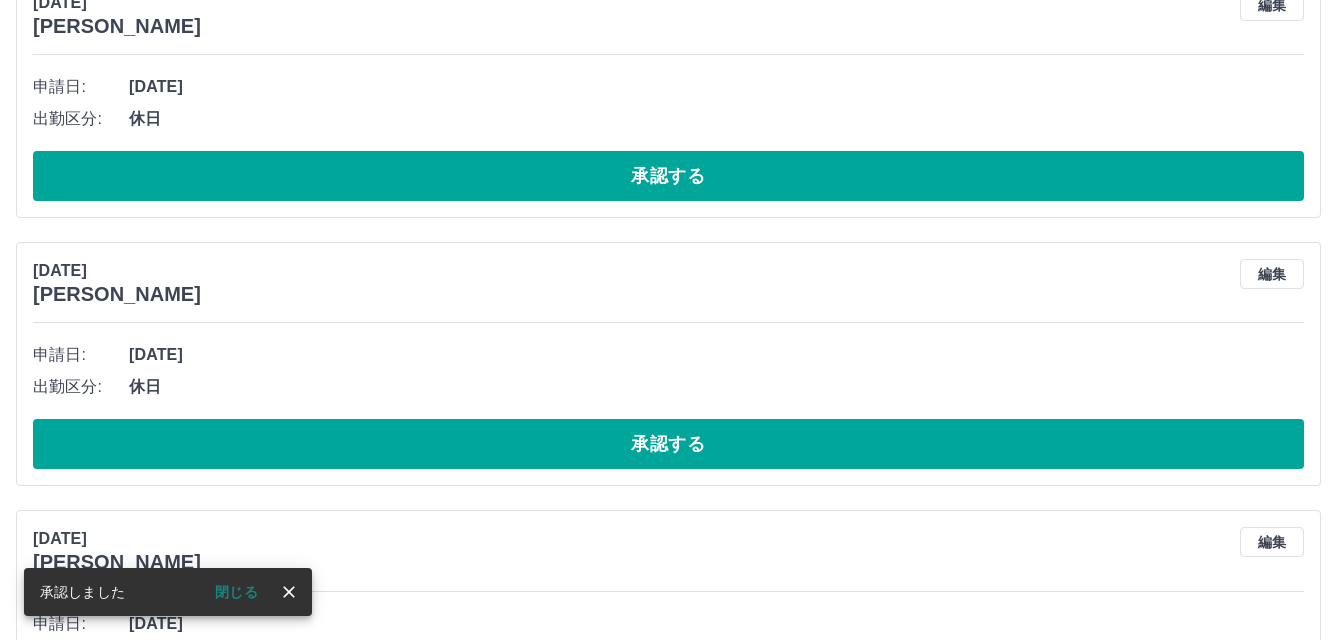 scroll, scrollTop: 2454, scrollLeft: 0, axis: vertical 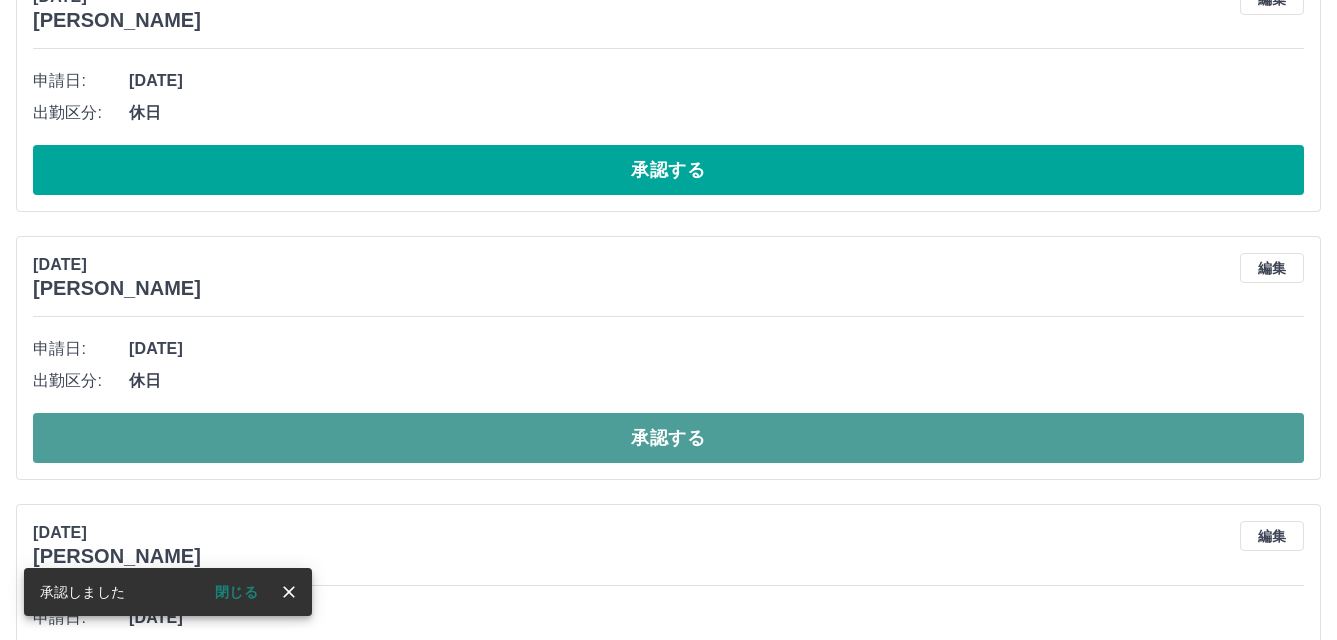 click on "承認する" at bounding box center (668, 438) 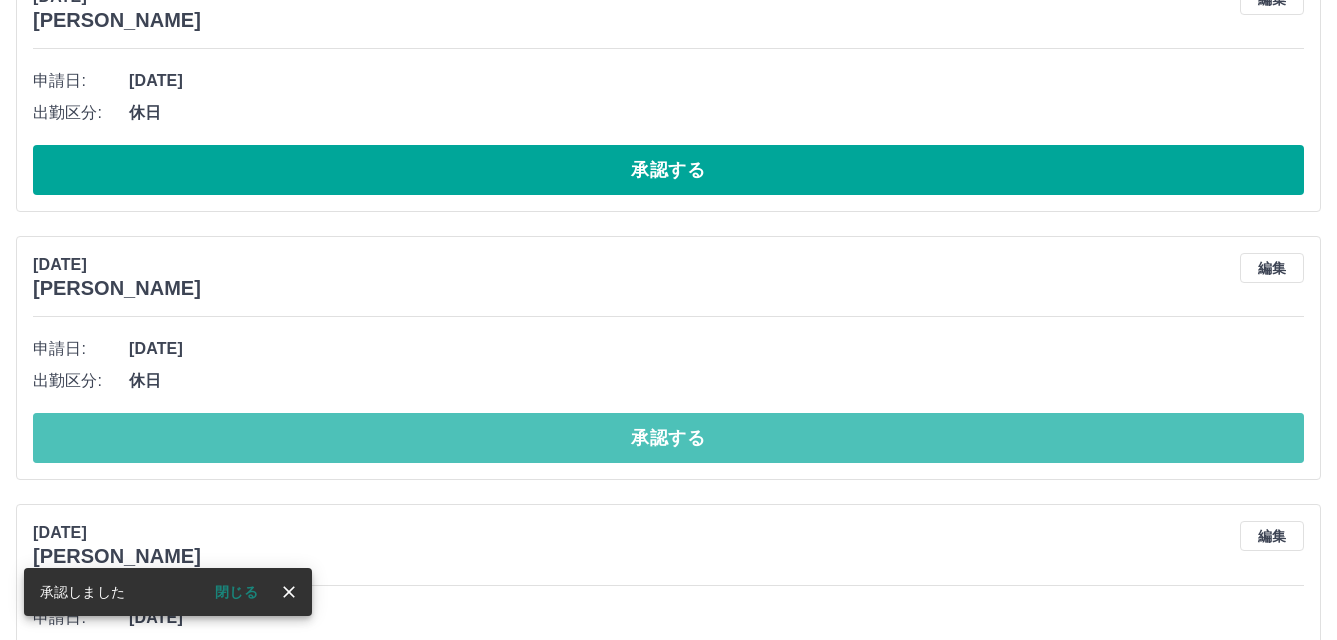 click on "承認する" at bounding box center (668, 438) 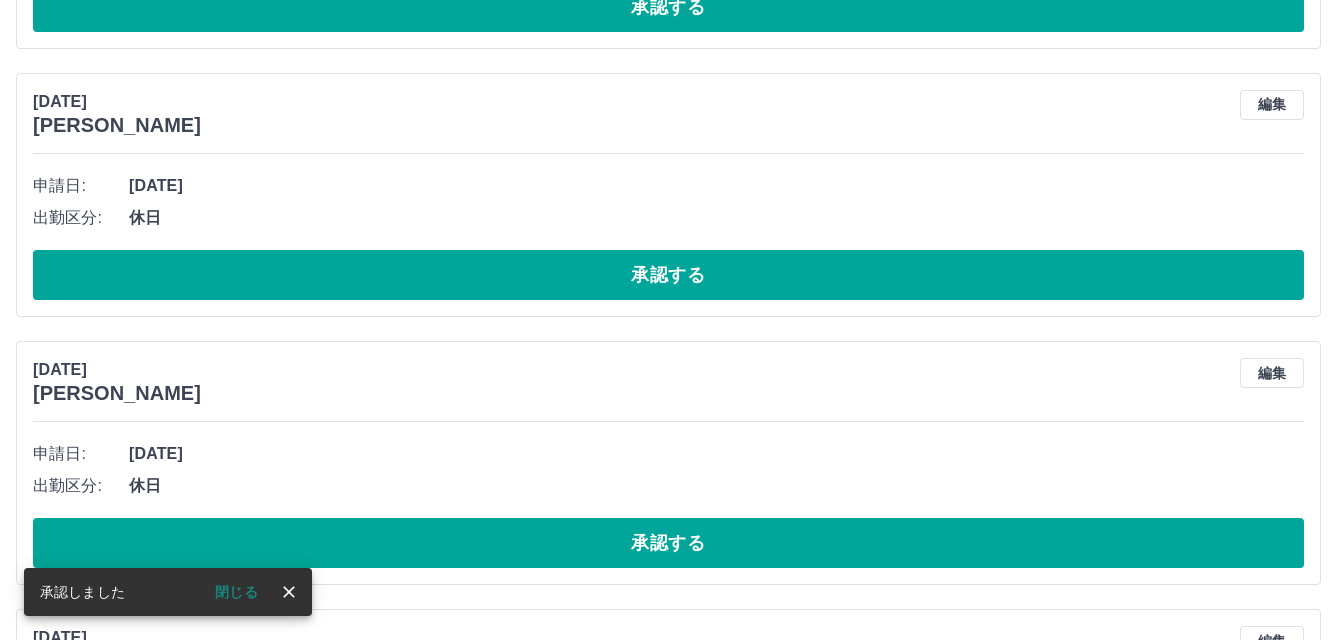 scroll, scrollTop: 2885, scrollLeft: 0, axis: vertical 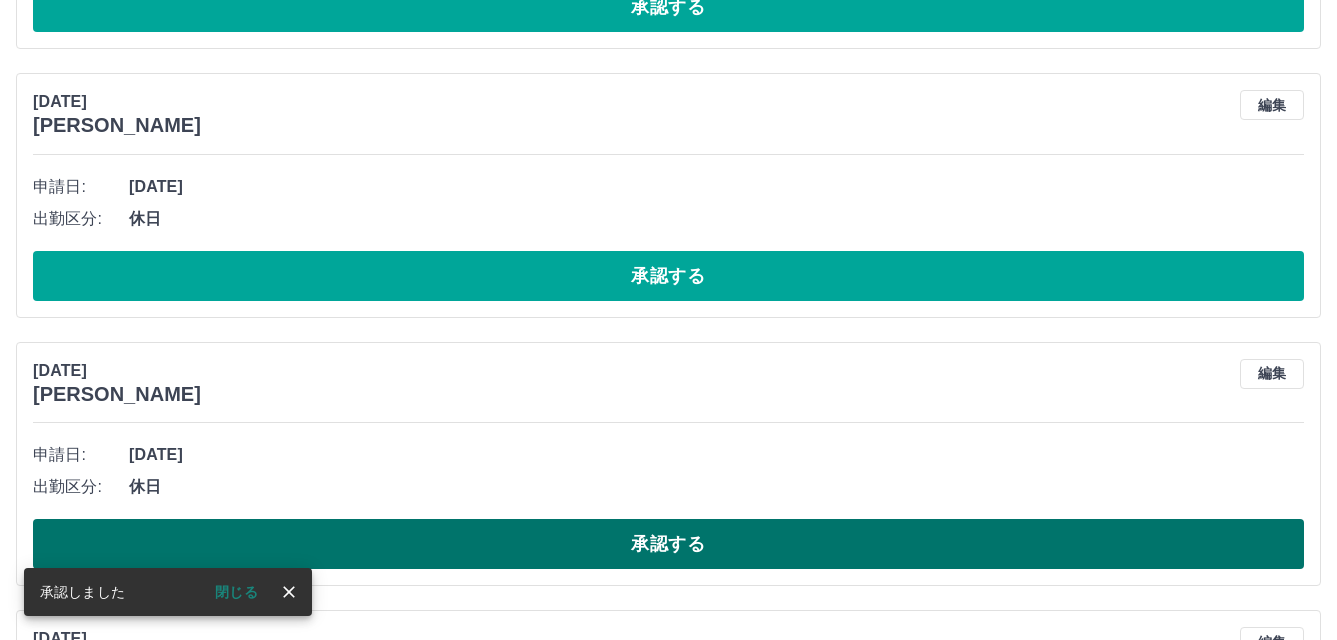 click on "承認する" at bounding box center [668, 544] 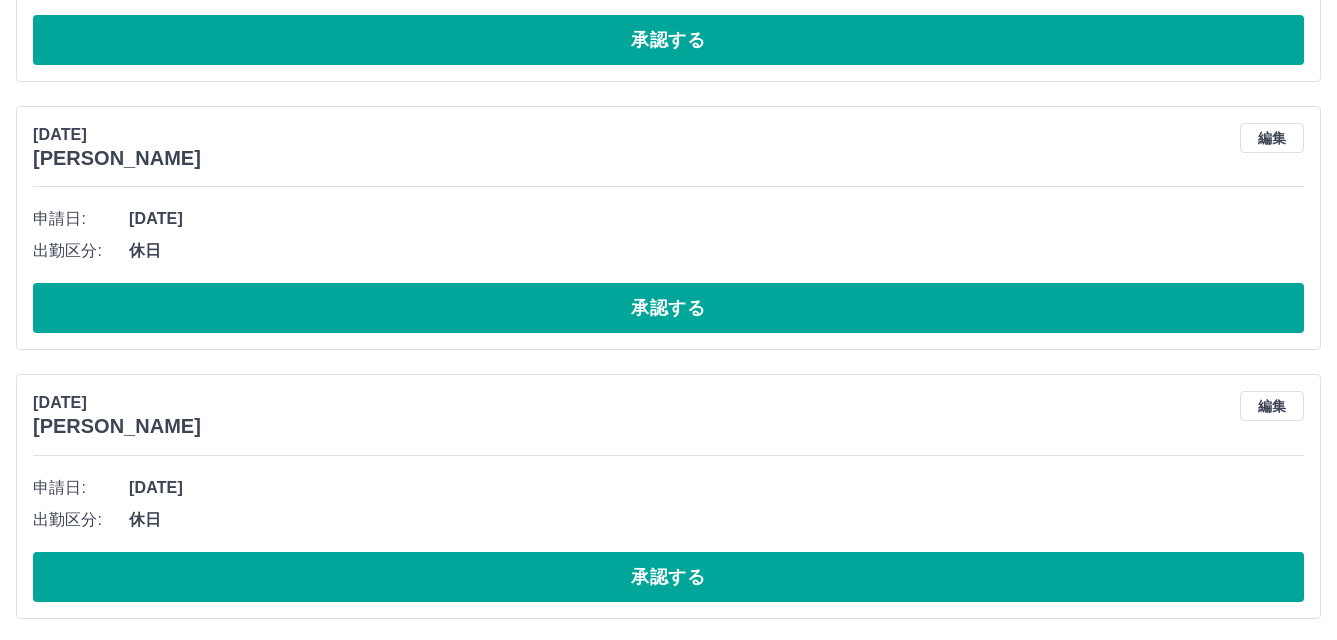 scroll, scrollTop: 3394, scrollLeft: 0, axis: vertical 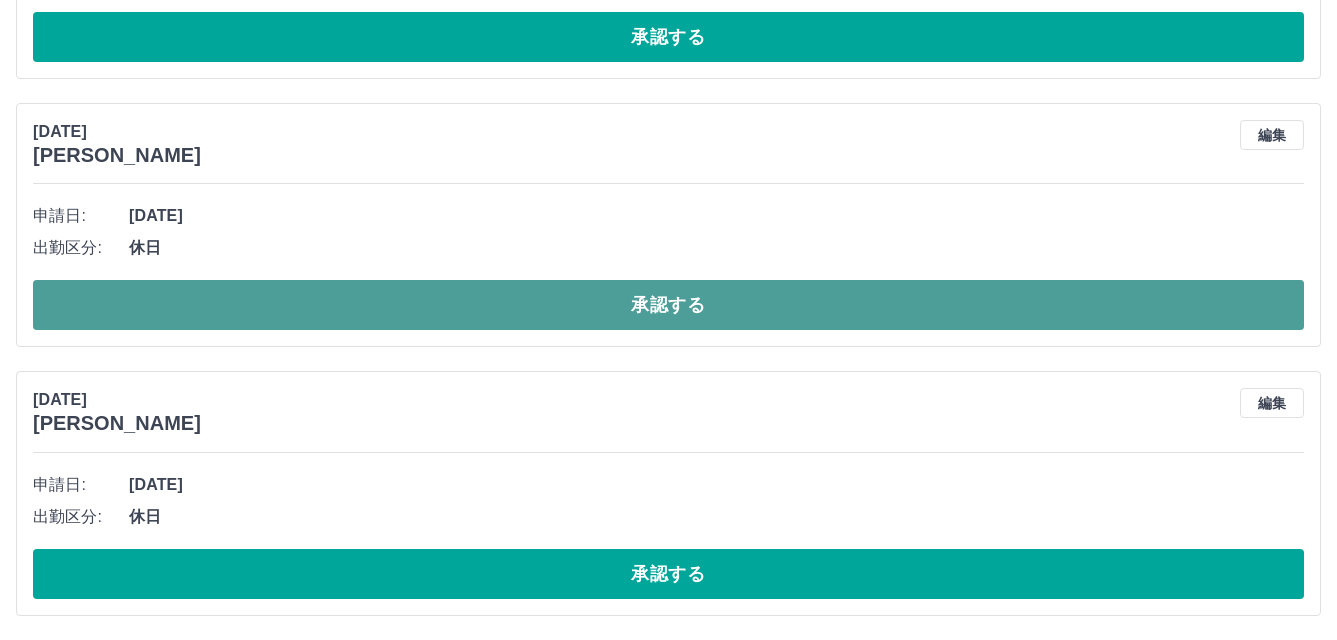 click on "承認する" at bounding box center (668, 305) 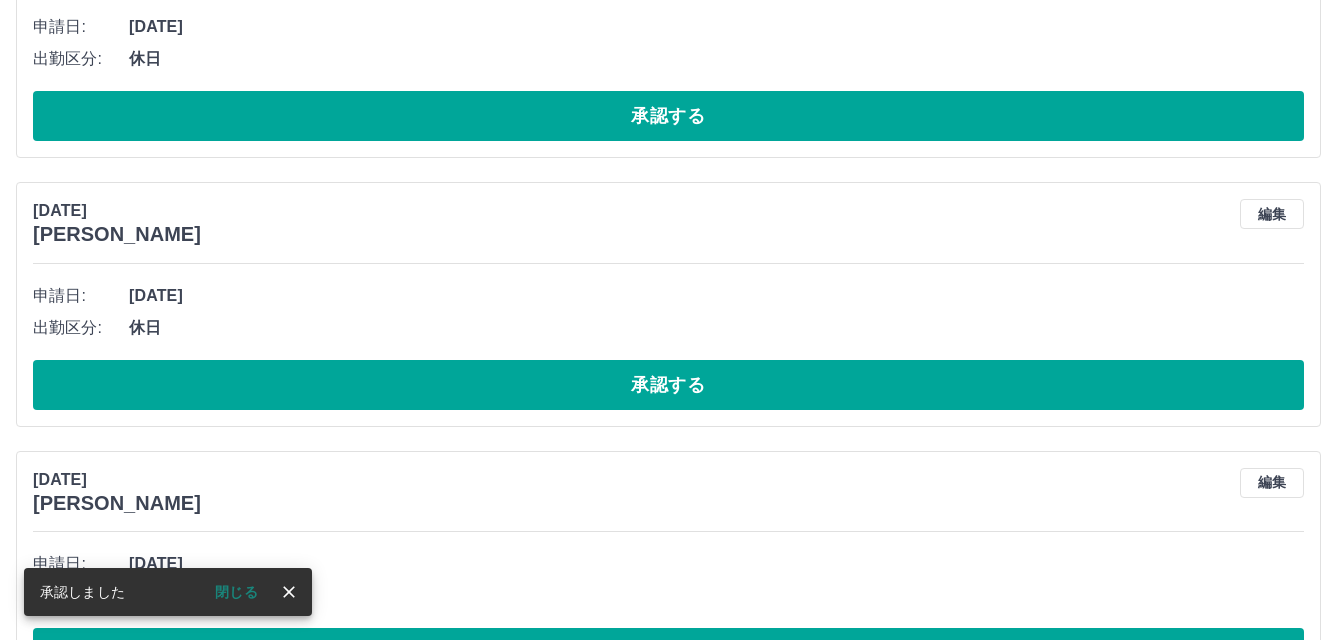 scroll, scrollTop: 2725, scrollLeft: 0, axis: vertical 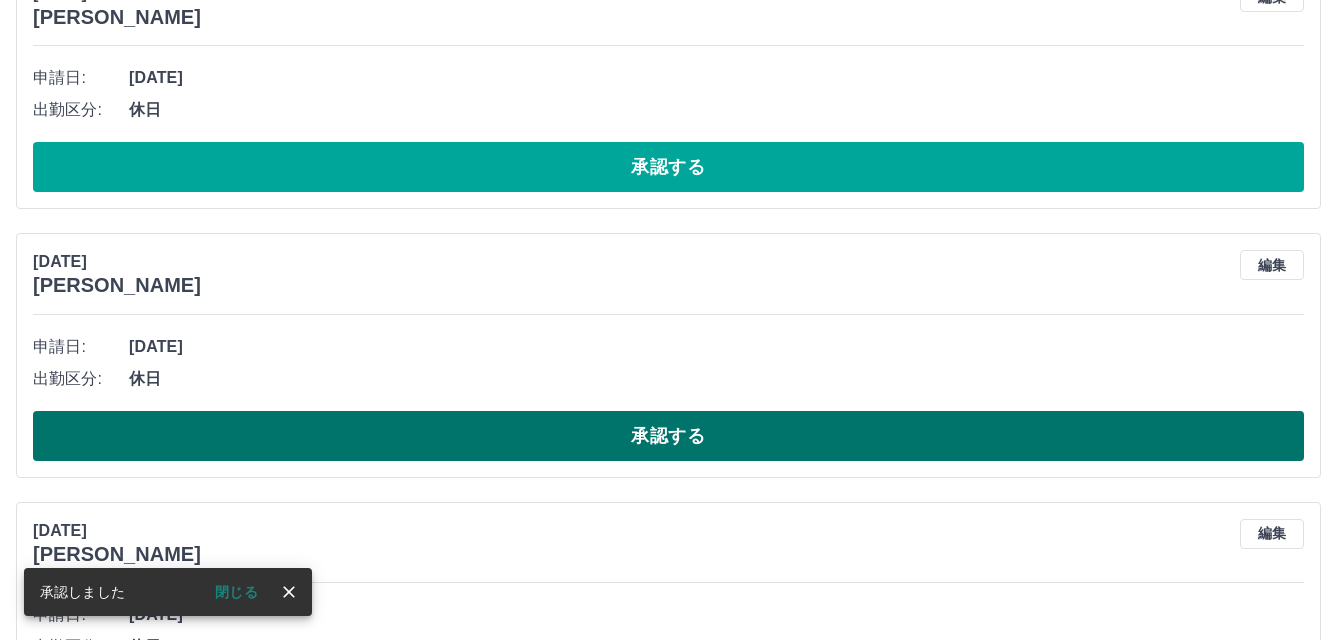 click on "承認する" at bounding box center [668, 436] 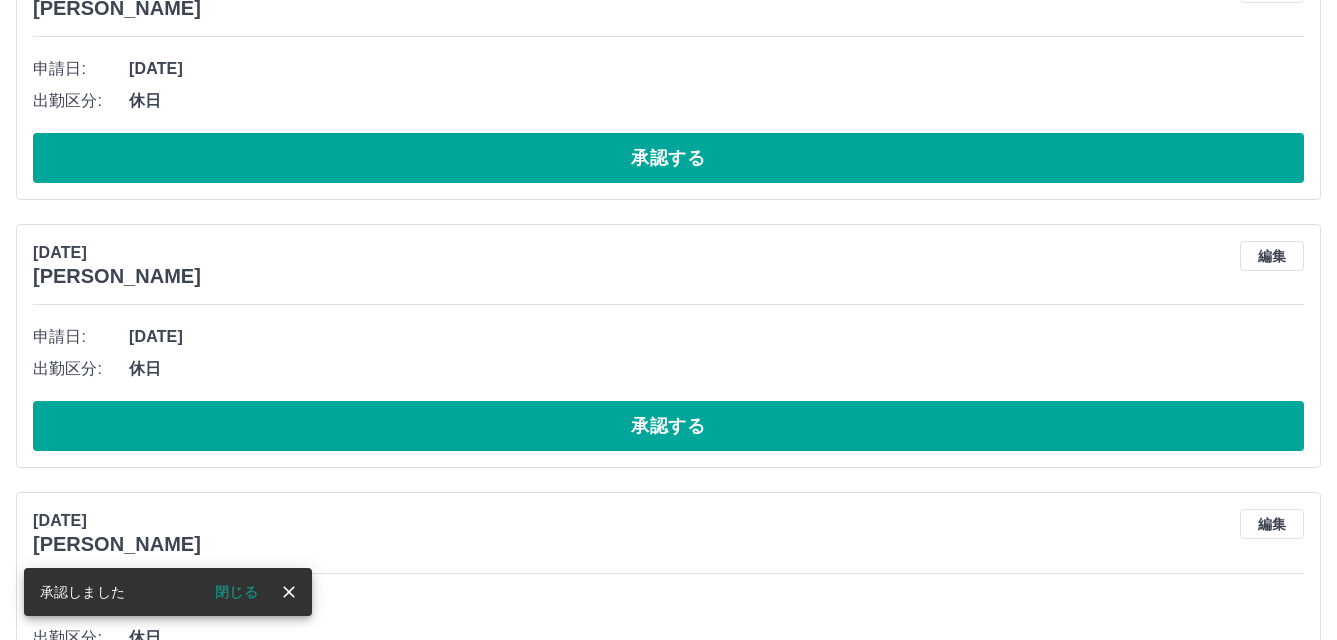 scroll, scrollTop: 1625, scrollLeft: 0, axis: vertical 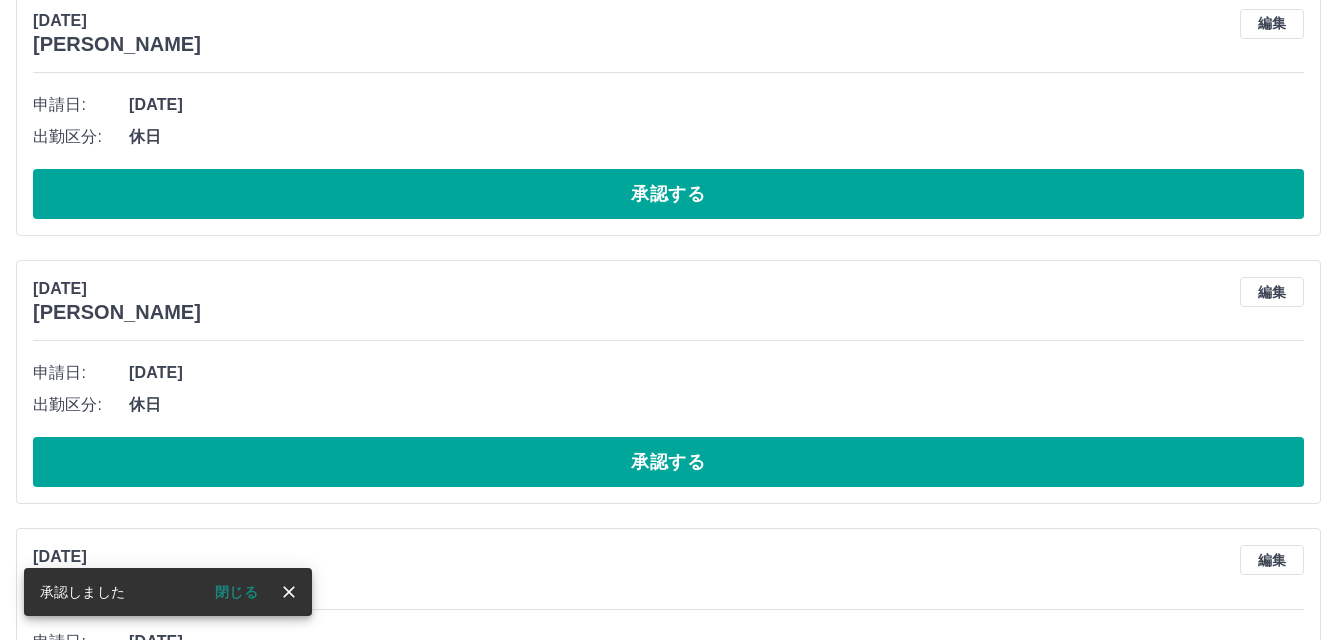 click on "承認する" at bounding box center (668, 462) 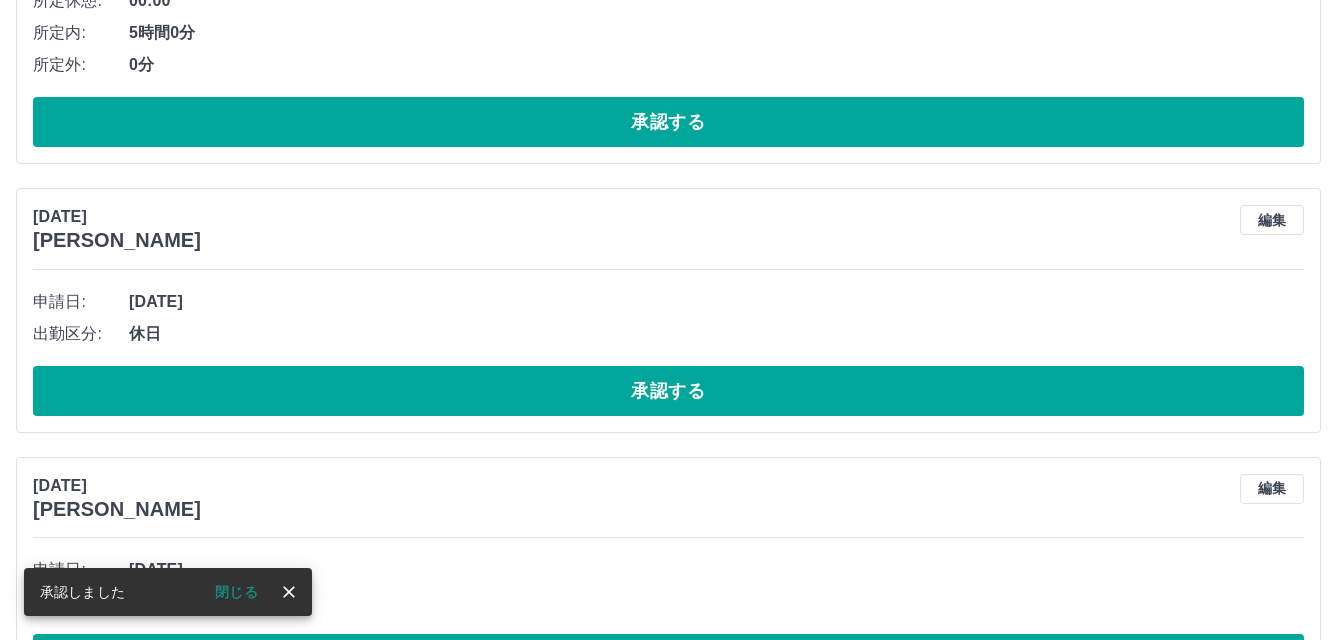 scroll, scrollTop: 1125, scrollLeft: 0, axis: vertical 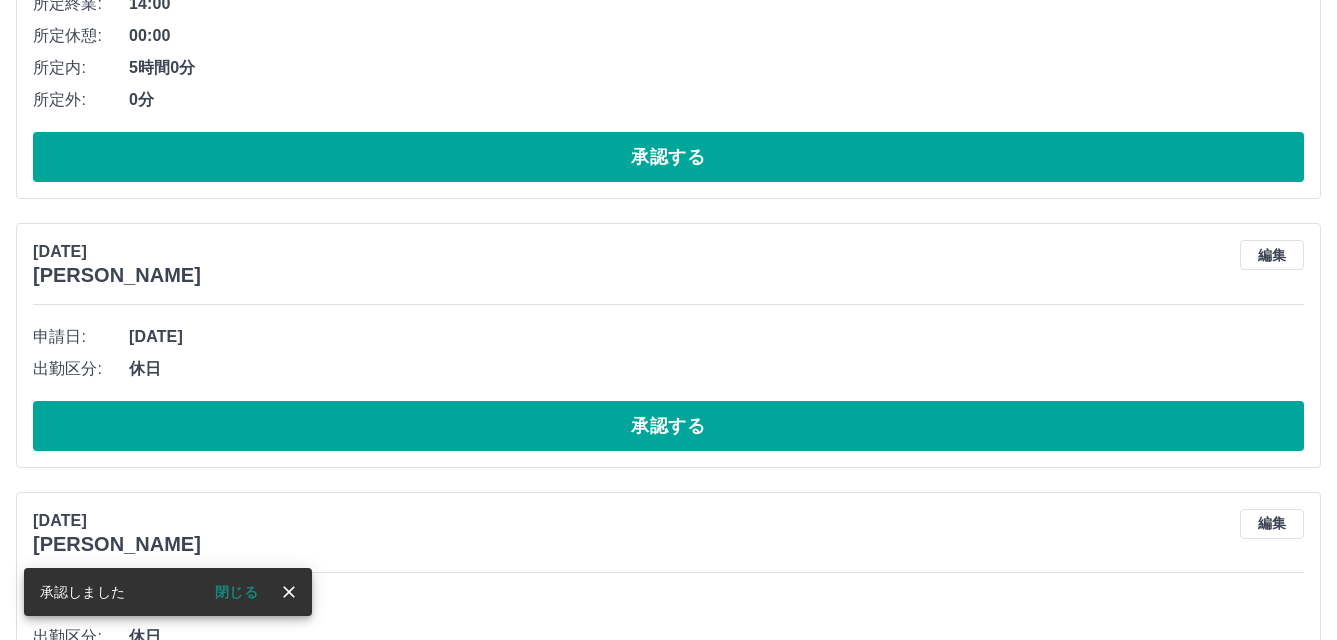 click on "承認する" at bounding box center [668, 426] 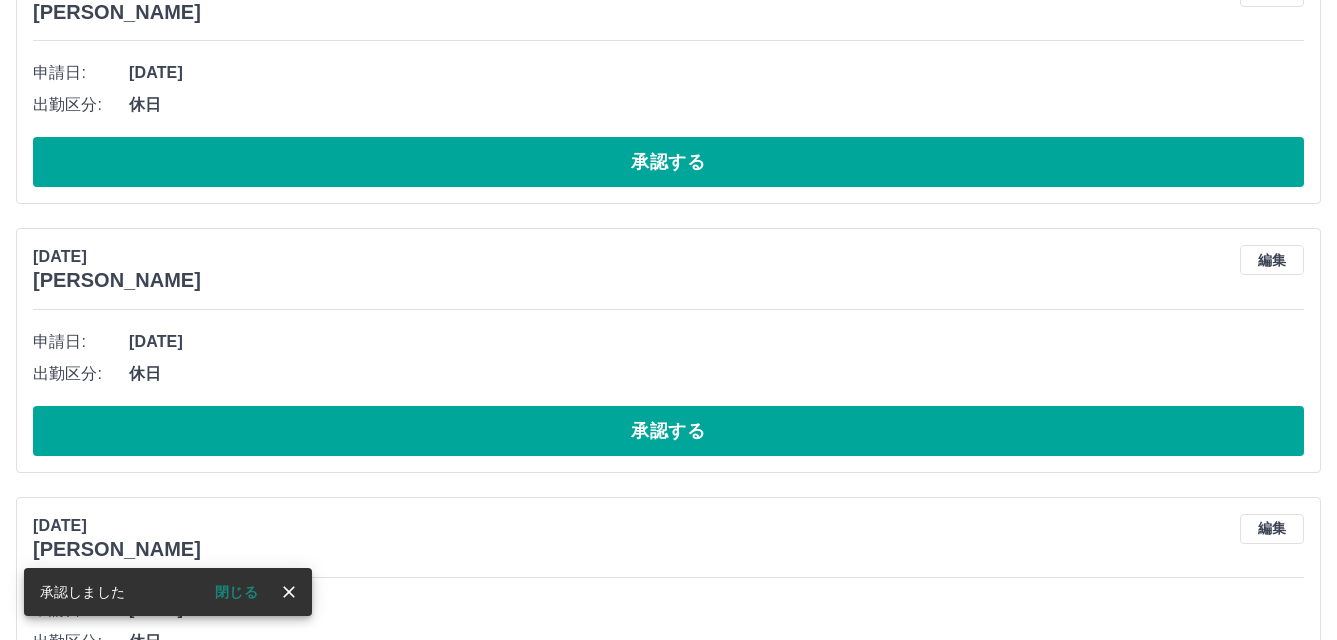 scroll, scrollTop: 2320, scrollLeft: 0, axis: vertical 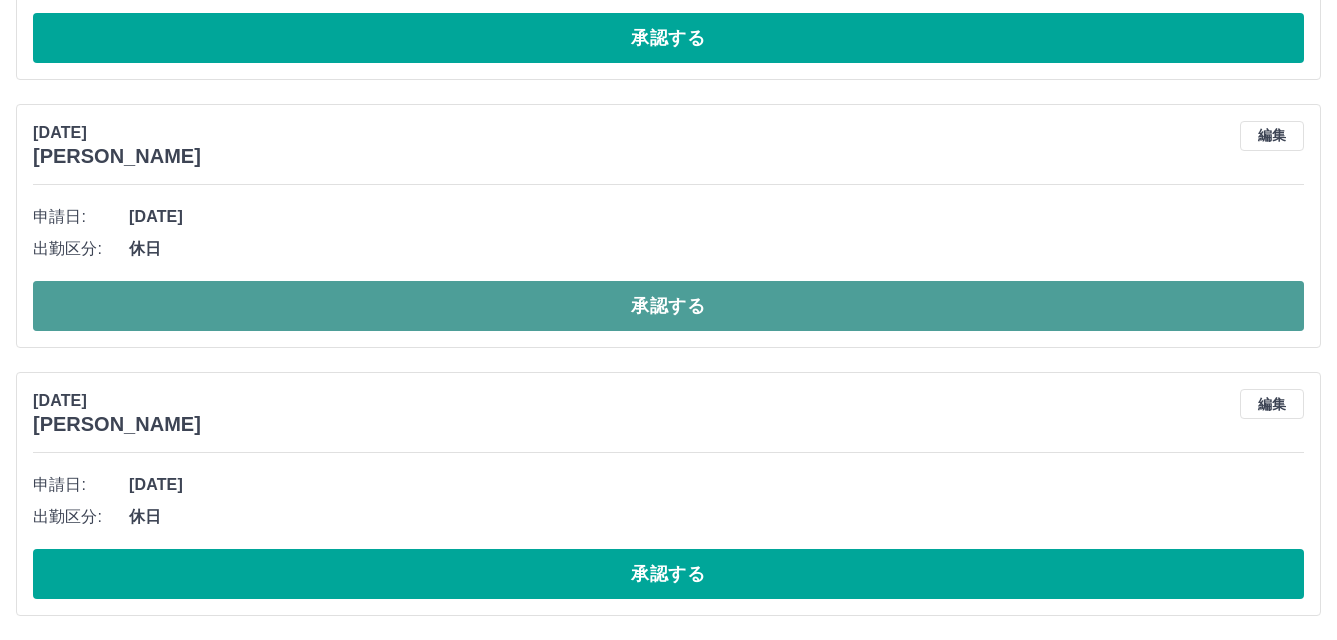 click on "承認する" at bounding box center (668, 306) 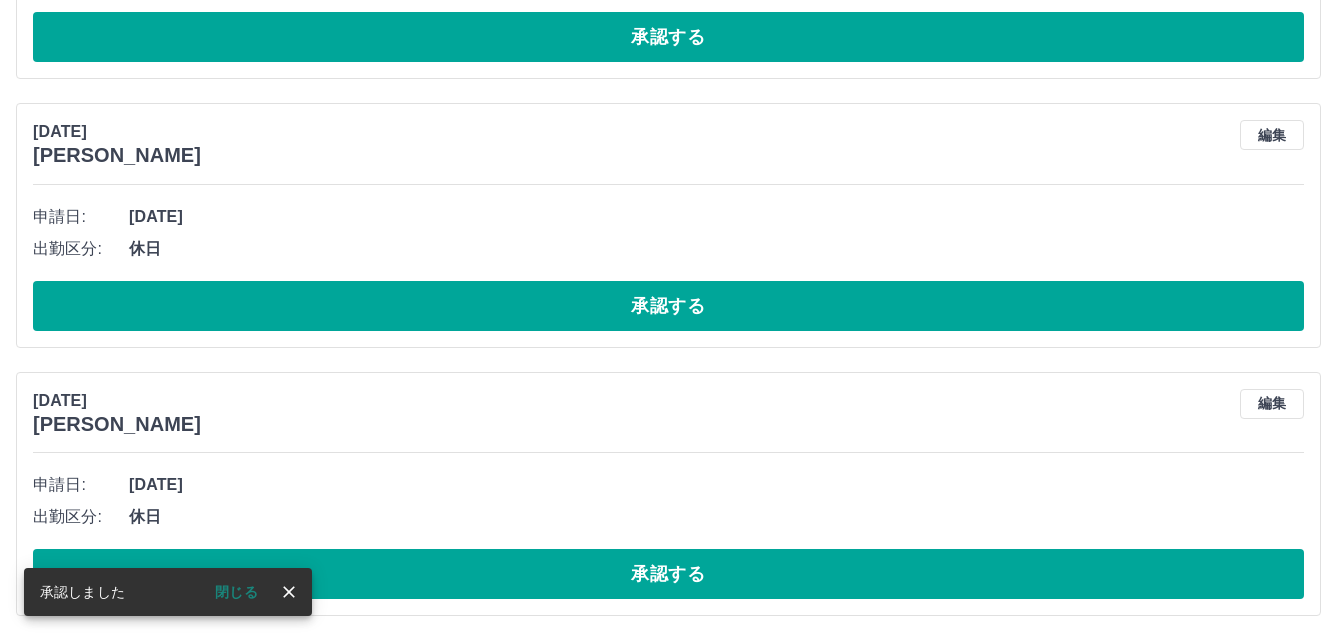 scroll, scrollTop: 2052, scrollLeft: 0, axis: vertical 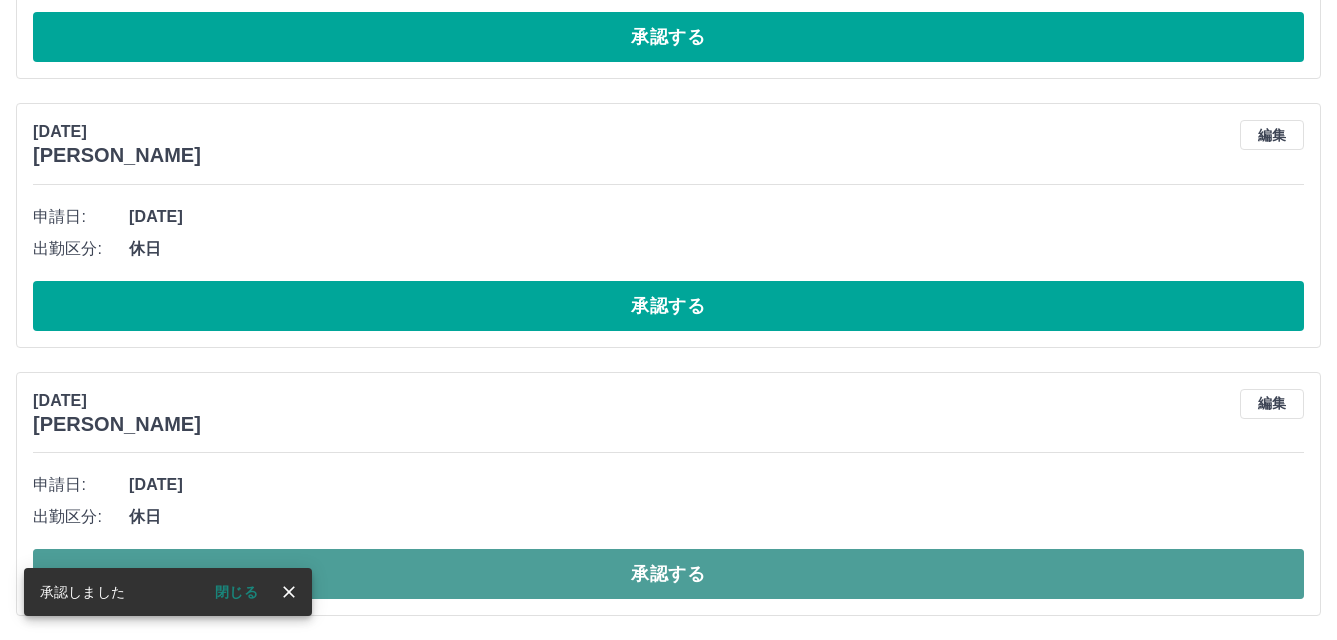 click on "承認する" at bounding box center (668, 574) 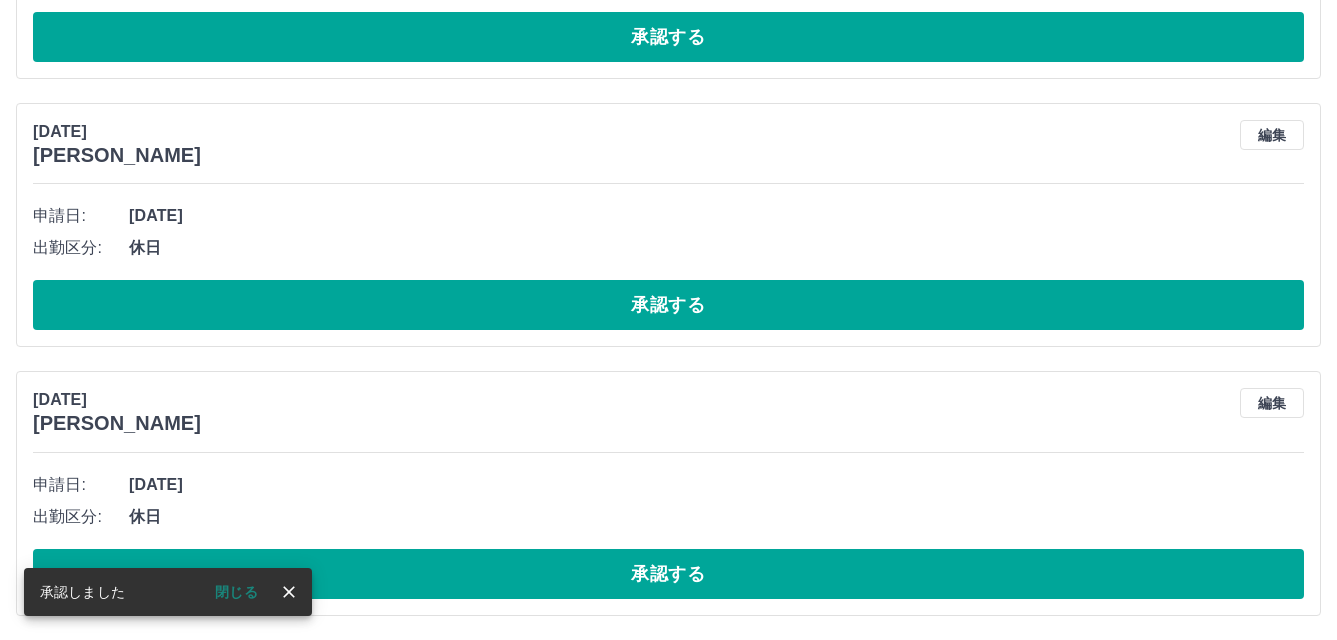 scroll, scrollTop: 1784, scrollLeft: 0, axis: vertical 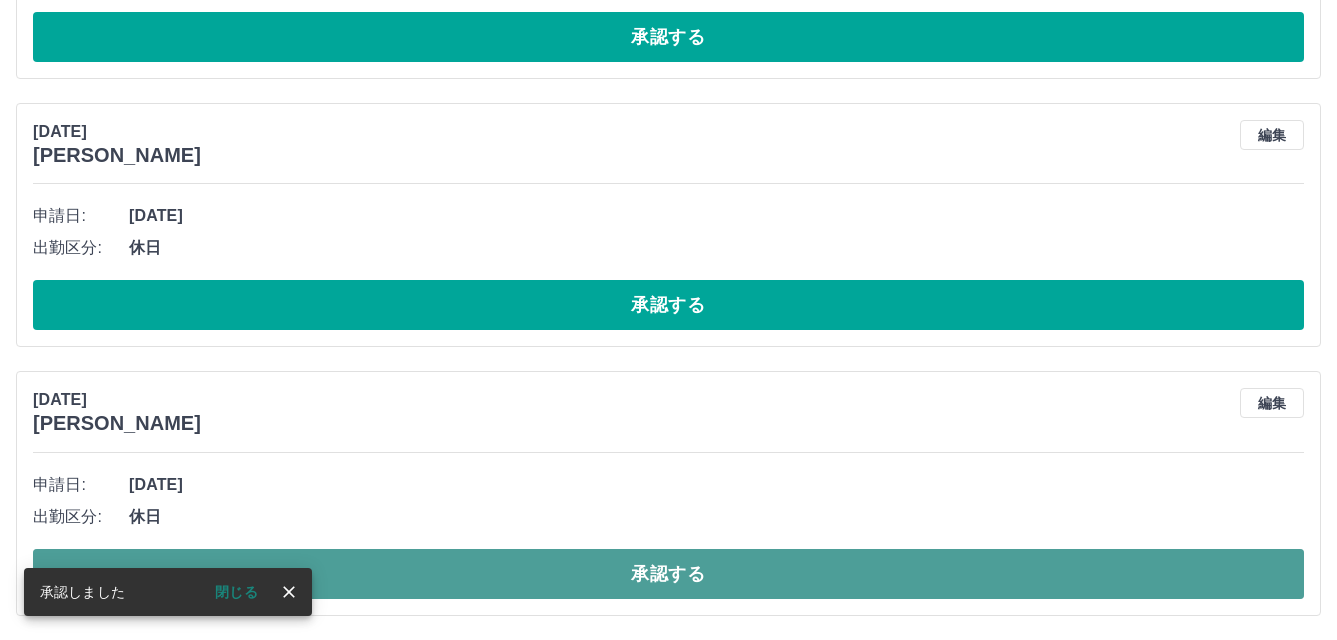 click on "承認する" at bounding box center (668, 574) 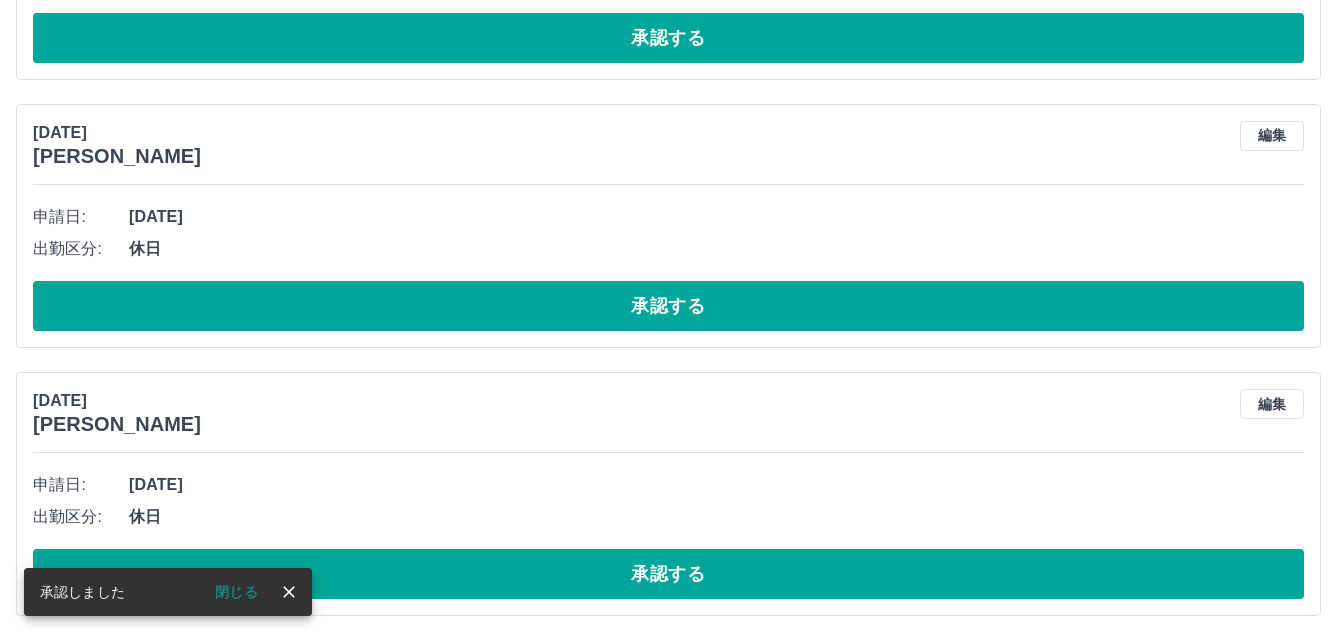 scroll, scrollTop: 1515, scrollLeft: 0, axis: vertical 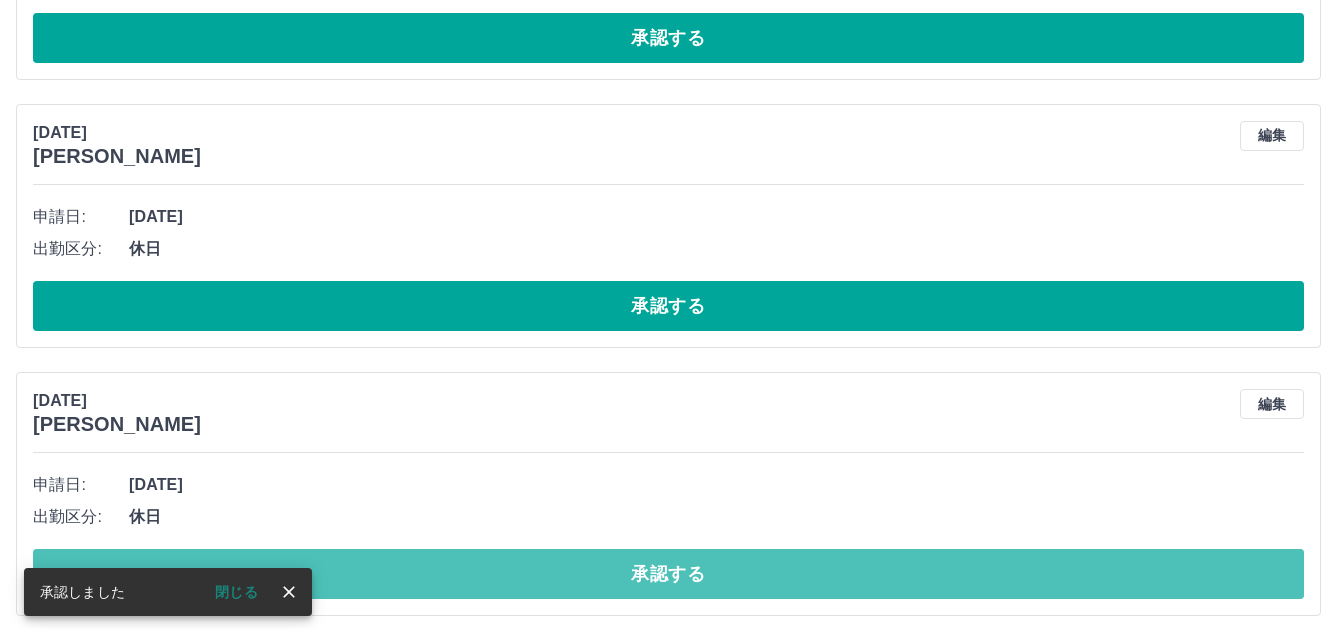 click on "承認する" at bounding box center (668, 574) 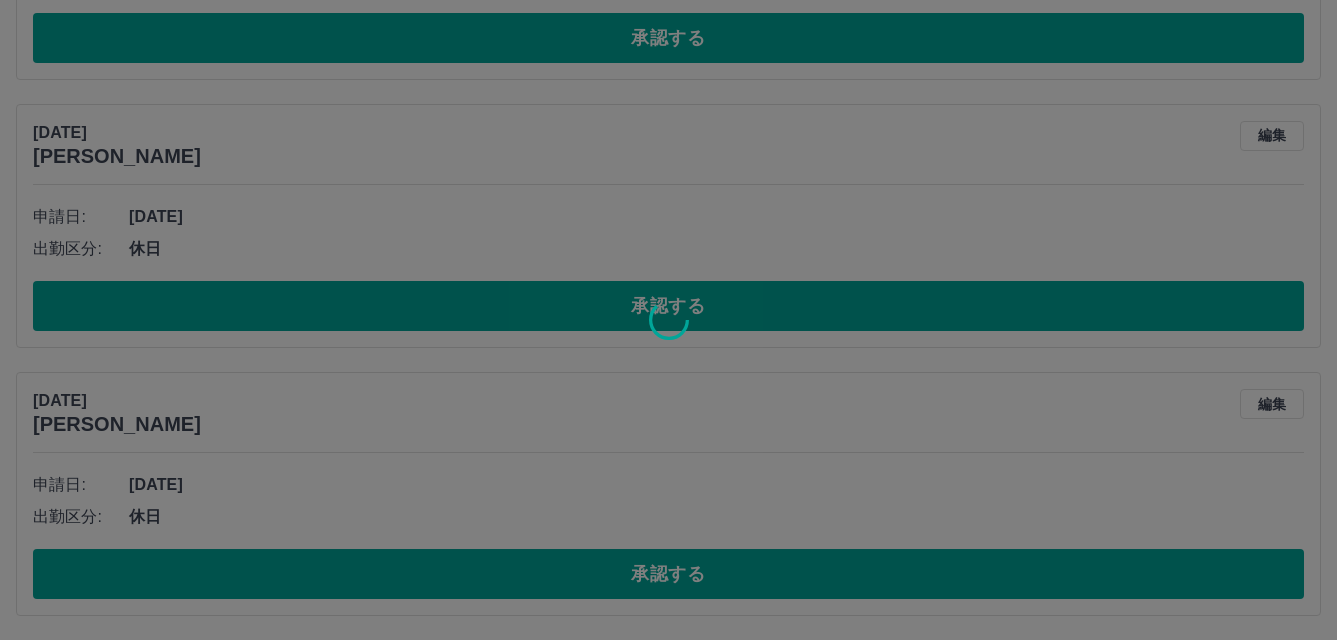 scroll, scrollTop: 1247, scrollLeft: 0, axis: vertical 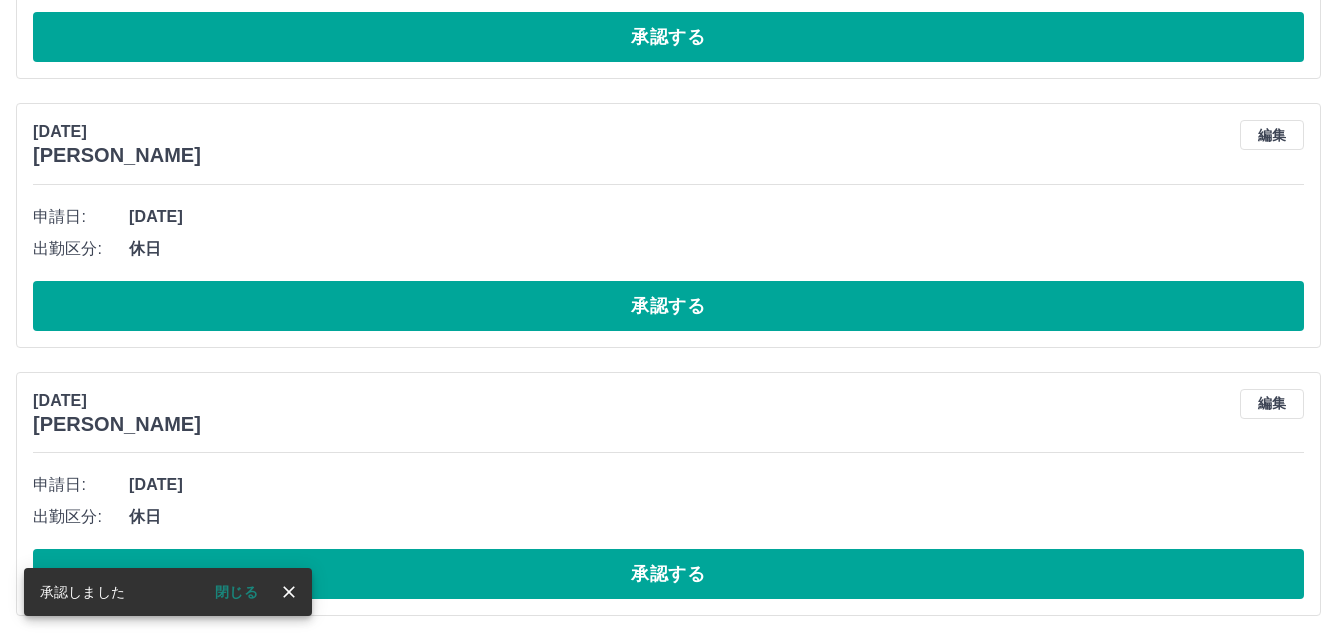 click on "承認する" at bounding box center (668, 574) 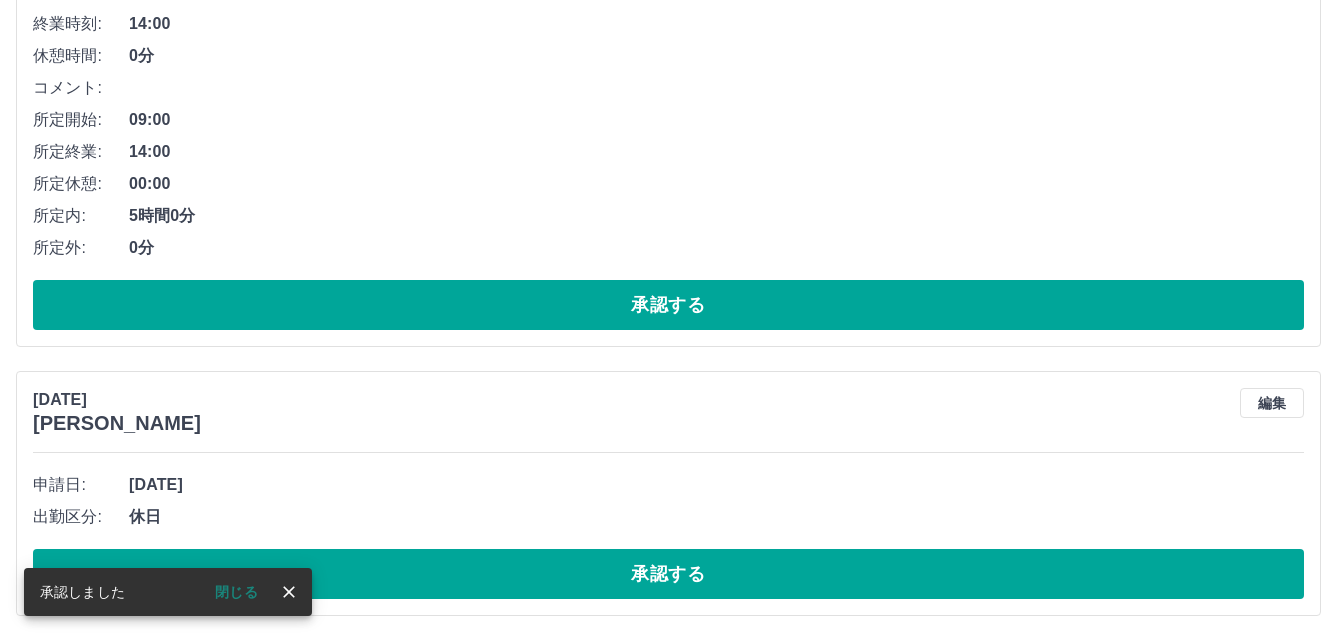 scroll, scrollTop: 979, scrollLeft: 0, axis: vertical 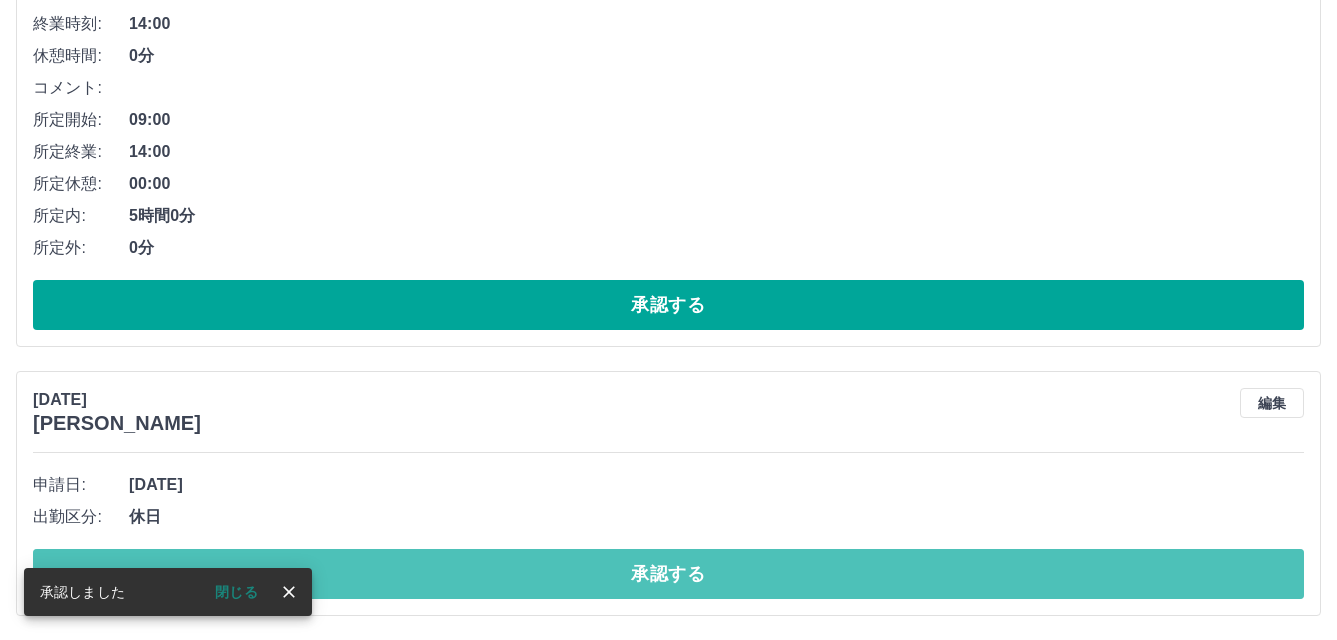 click on "承認する" at bounding box center (668, 574) 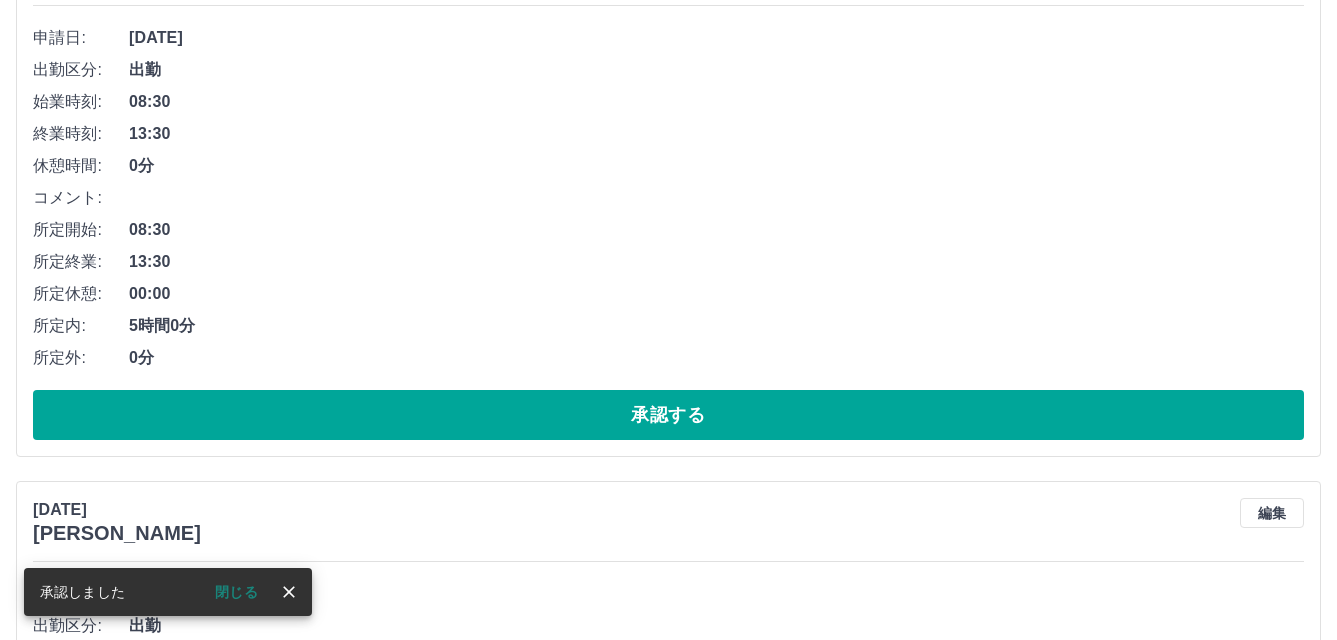 scroll, scrollTop: 0, scrollLeft: 0, axis: both 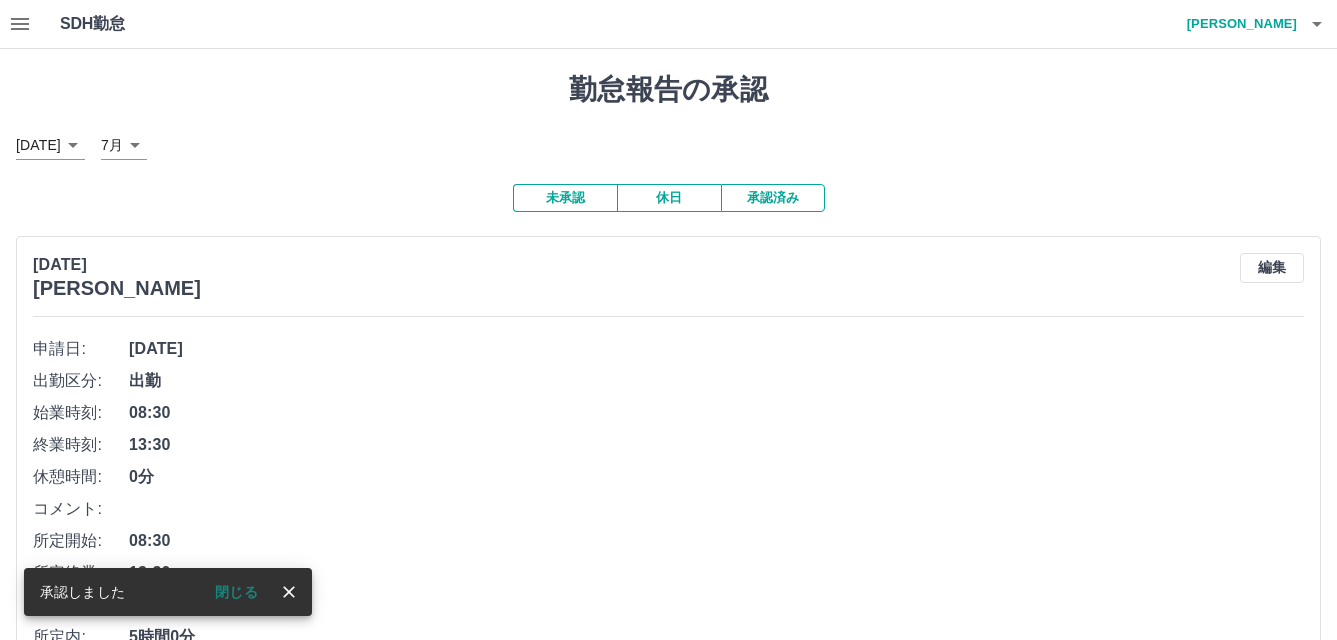 click 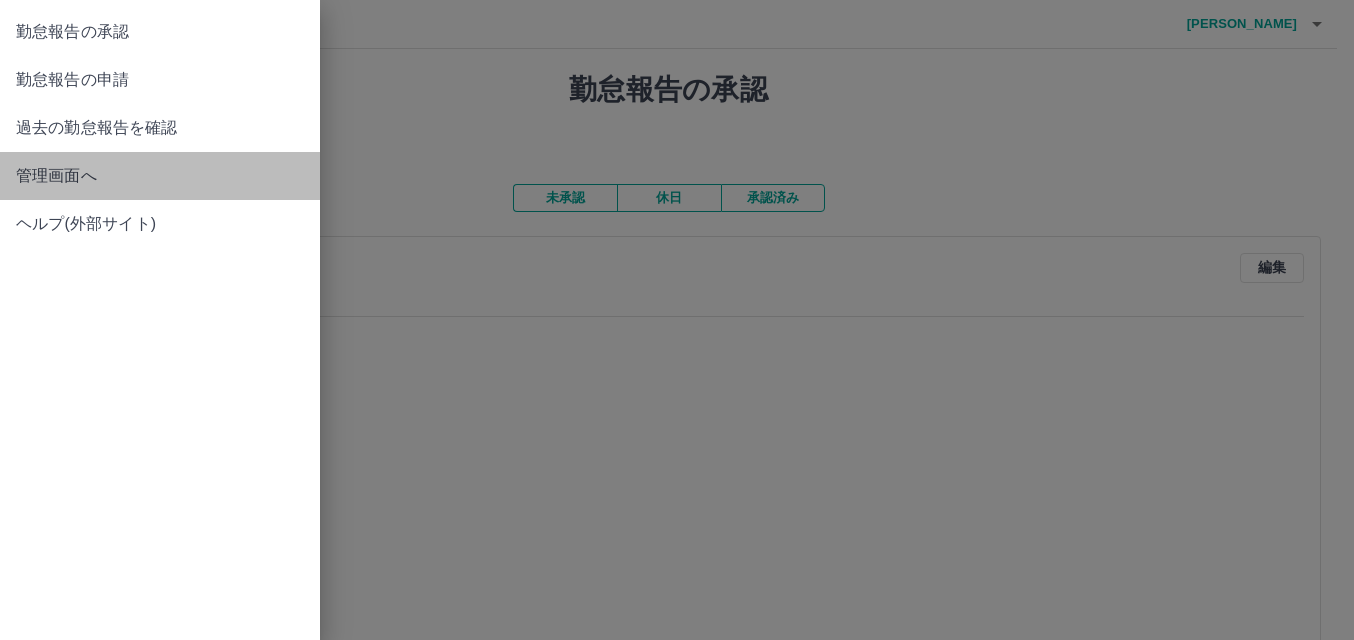 click on "管理画面へ" at bounding box center (160, 176) 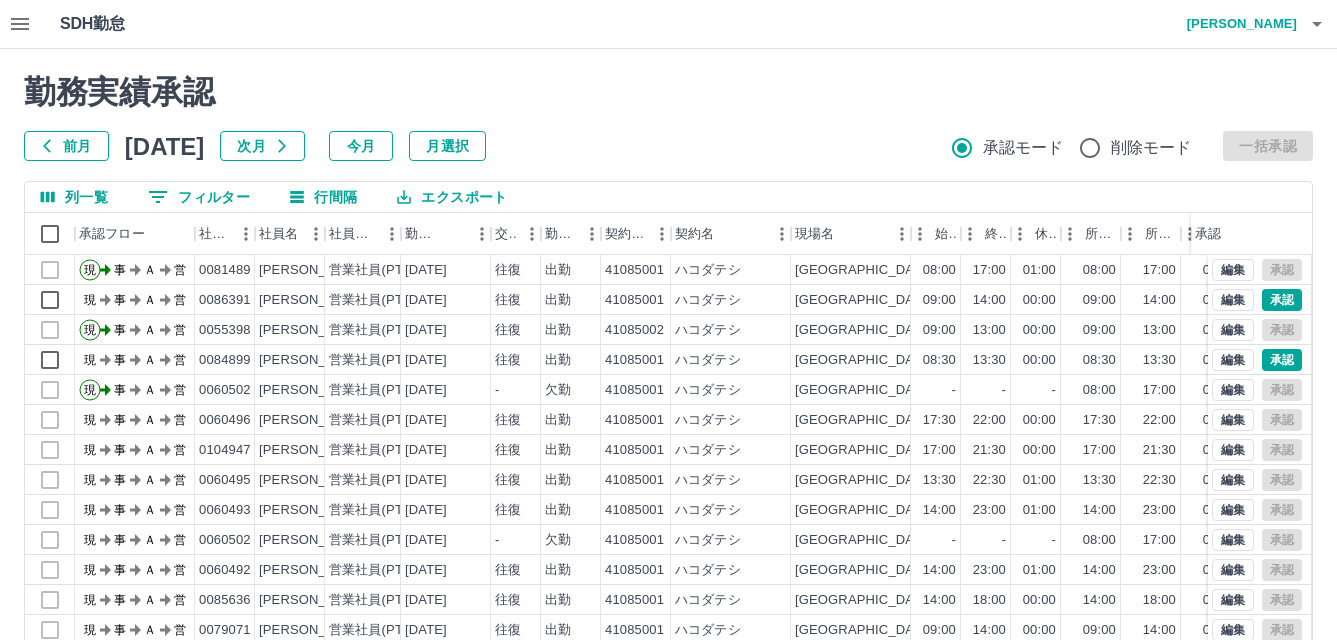 scroll, scrollTop: 205, scrollLeft: 0, axis: vertical 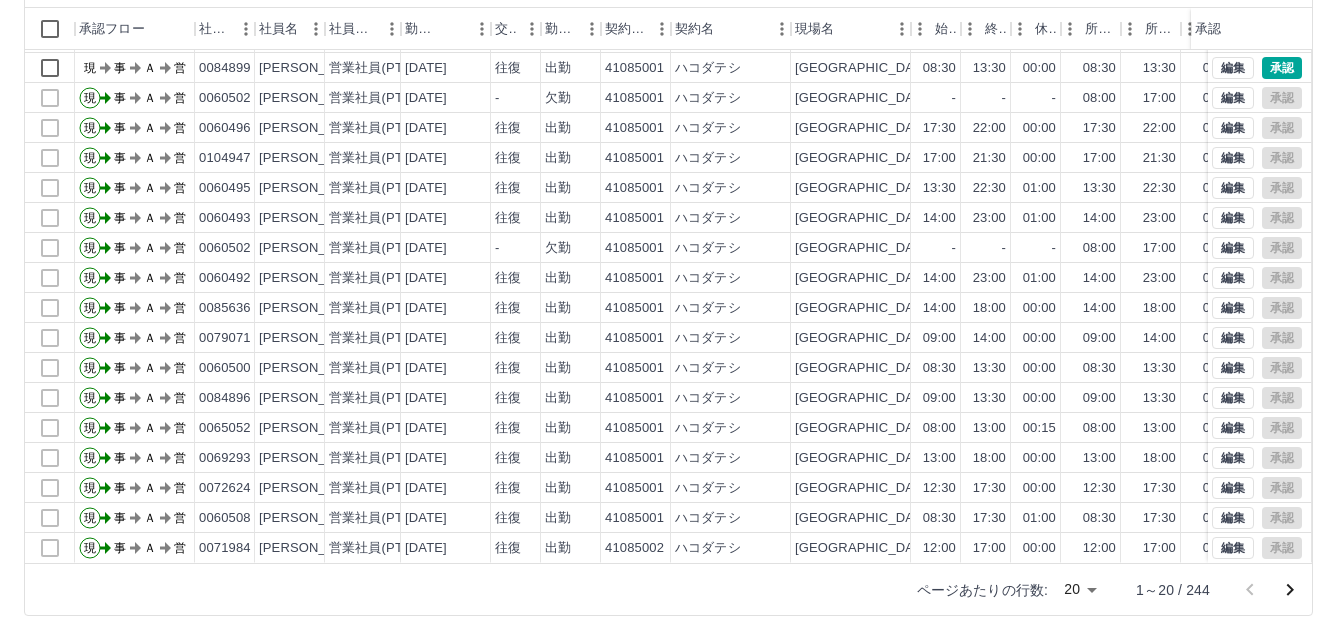 click on "SDH勤怠 近江谷　理恵 勤務実績承認 前月 2025年07月 次月 今月 月選択 承認モード 削除モード 一括承認 列一覧 0 フィルター 行間隔 エクスポート 承認フロー 社員番号 社員名 社員区分 勤務日 交通費 勤務区分 契約コード 契約名 現場名 始業 終業 休憩 所定開始 所定終業 所定休憩 拘束 勤務 遅刻等 コメント ステータス 承認 現 事 Ａ 営 0086391 宮下　恵 営業社員(PT契約) 2025-07-11 往復 出勤 41085001 ハコダテシ 函館市亀田交流プラザ 09:00 14:00 00:00 09:00 14:00 00:00 05:00 05:00 00:00 現場責任者承認待 現 事 Ａ 営 0055398 落合　美月 営業社員(PT契約) 2025-07-11 往復 出勤 41085002 ハコダテシ 函館市亀田交流プラザカフェ 09:00 13:00 00:00 09:00 13:00 00:00 04:00 04:00 00:00 事務担当者承認待 現 事 Ａ 営 0084899 佐藤　英子 営業社員(PT契約) 2025-07-11 往復 出勤 41085001 ハコダテシ 08:30 13:30 00:00 08:30" at bounding box center [668, 217] 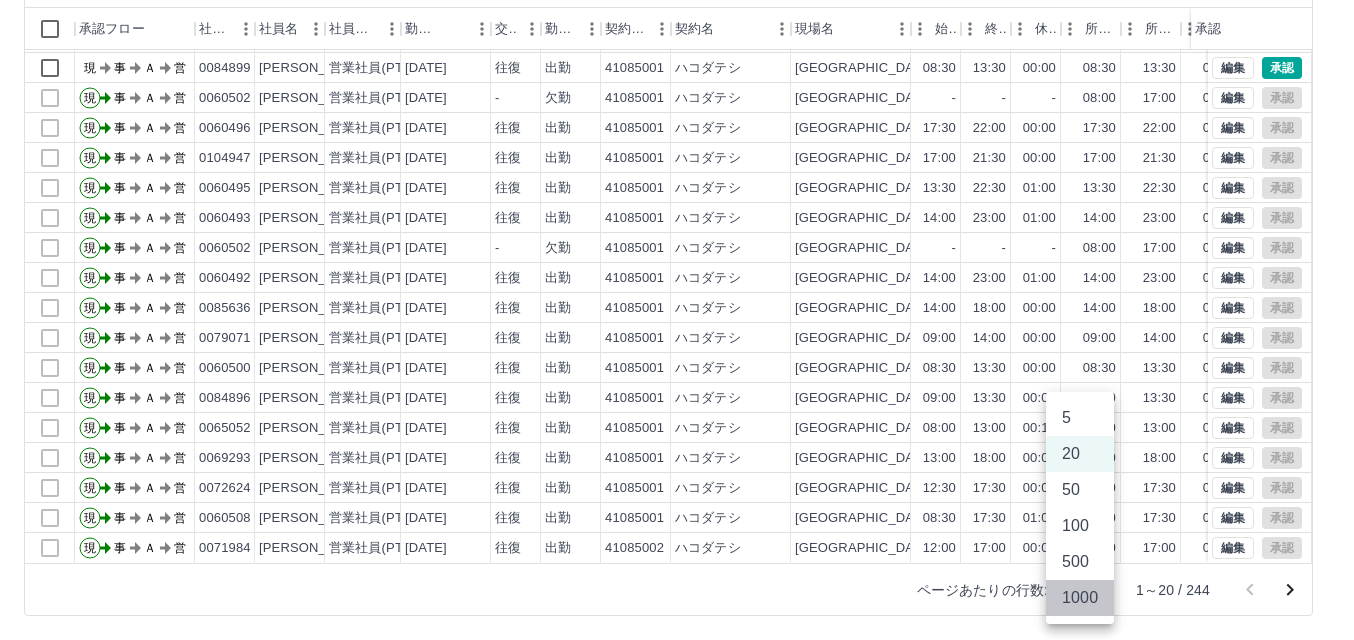 click on "1000" at bounding box center [1080, 598] 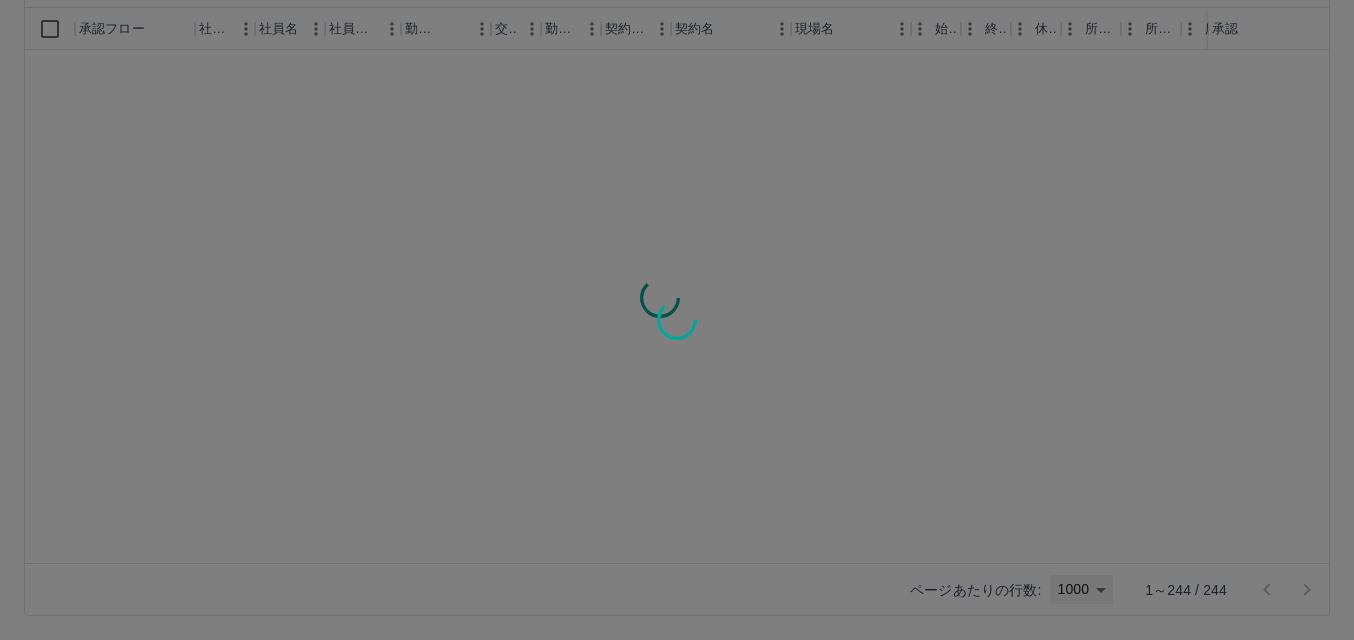 type on "****" 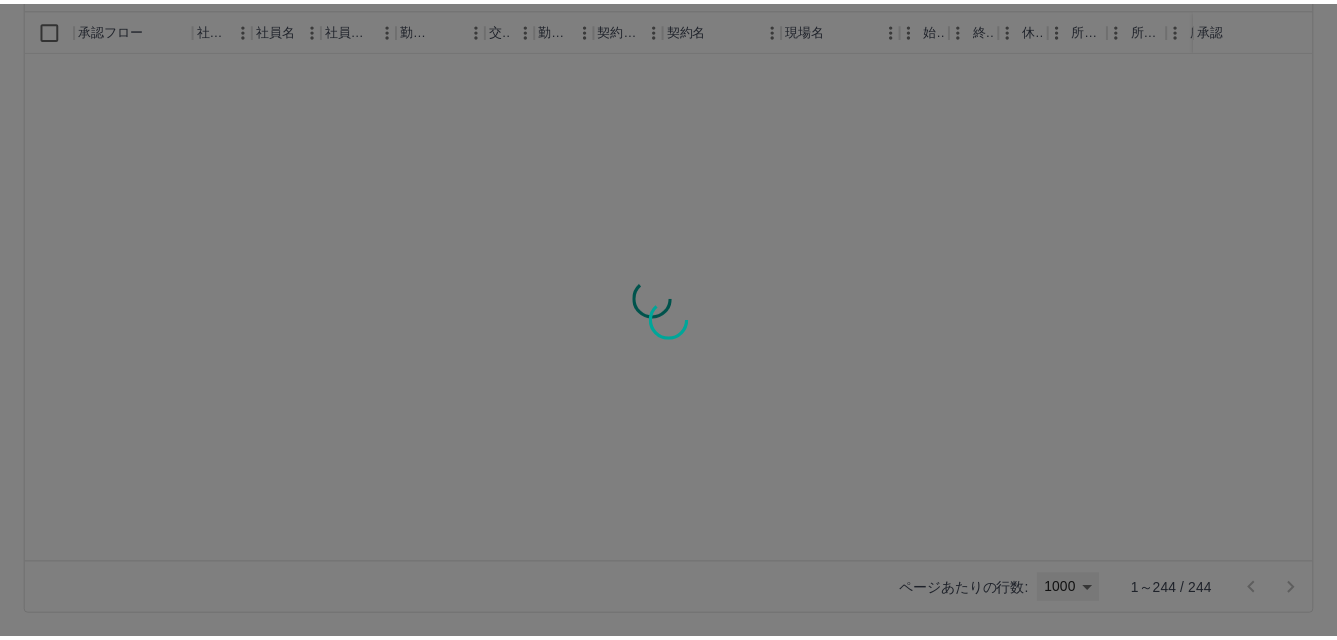 scroll, scrollTop: 0, scrollLeft: 0, axis: both 